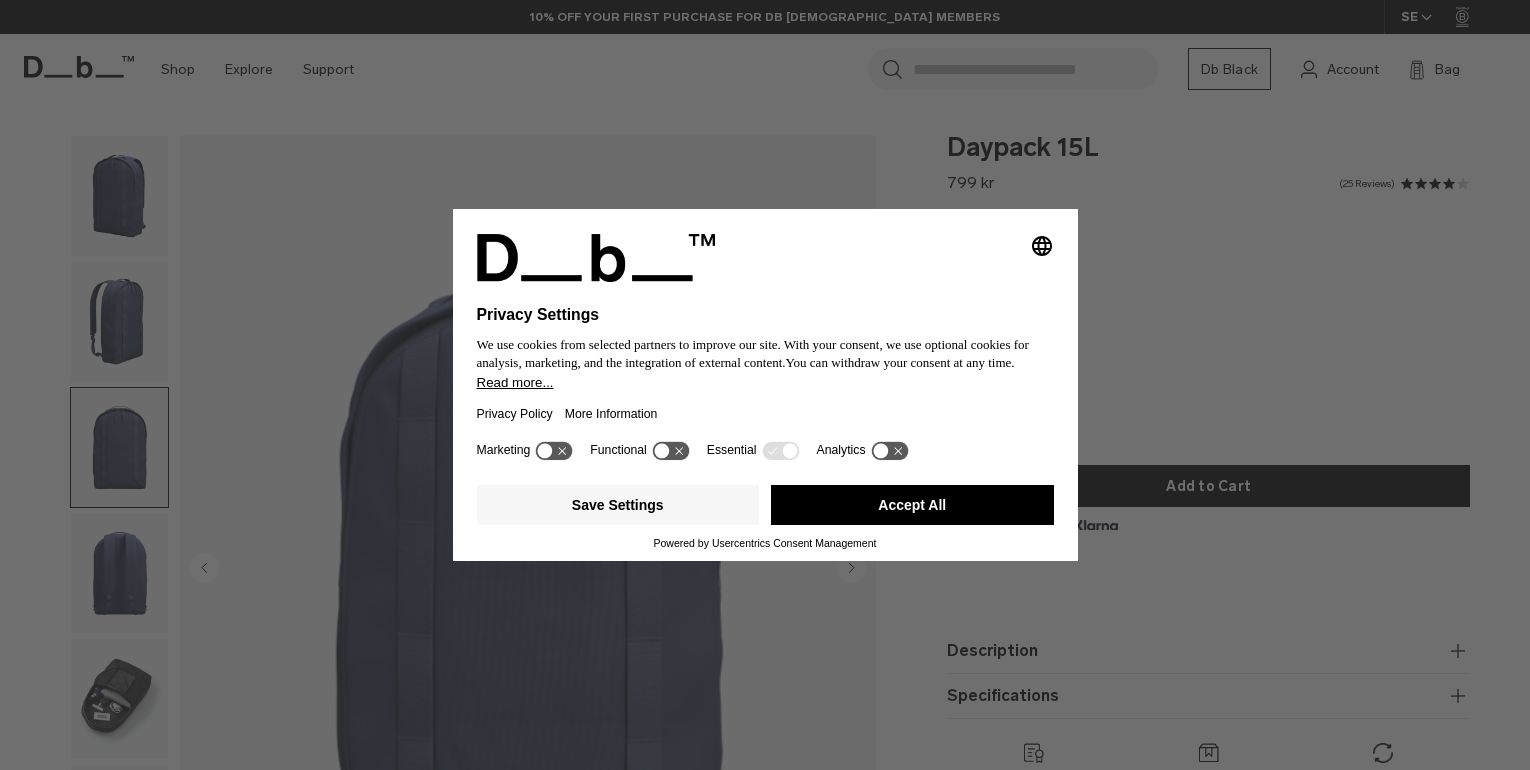 scroll, scrollTop: 0, scrollLeft: 0, axis: both 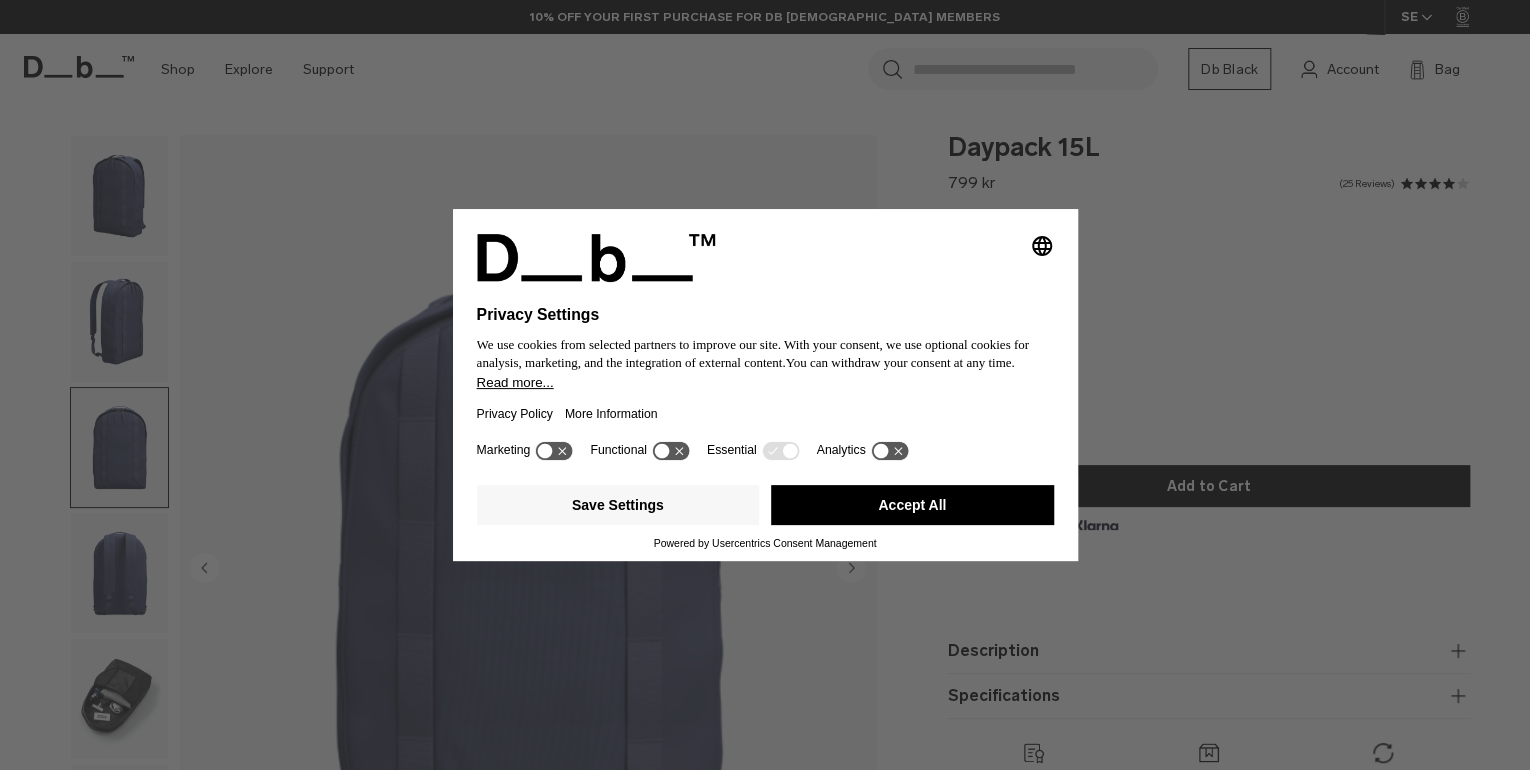 click on "Accept All" at bounding box center [912, 505] 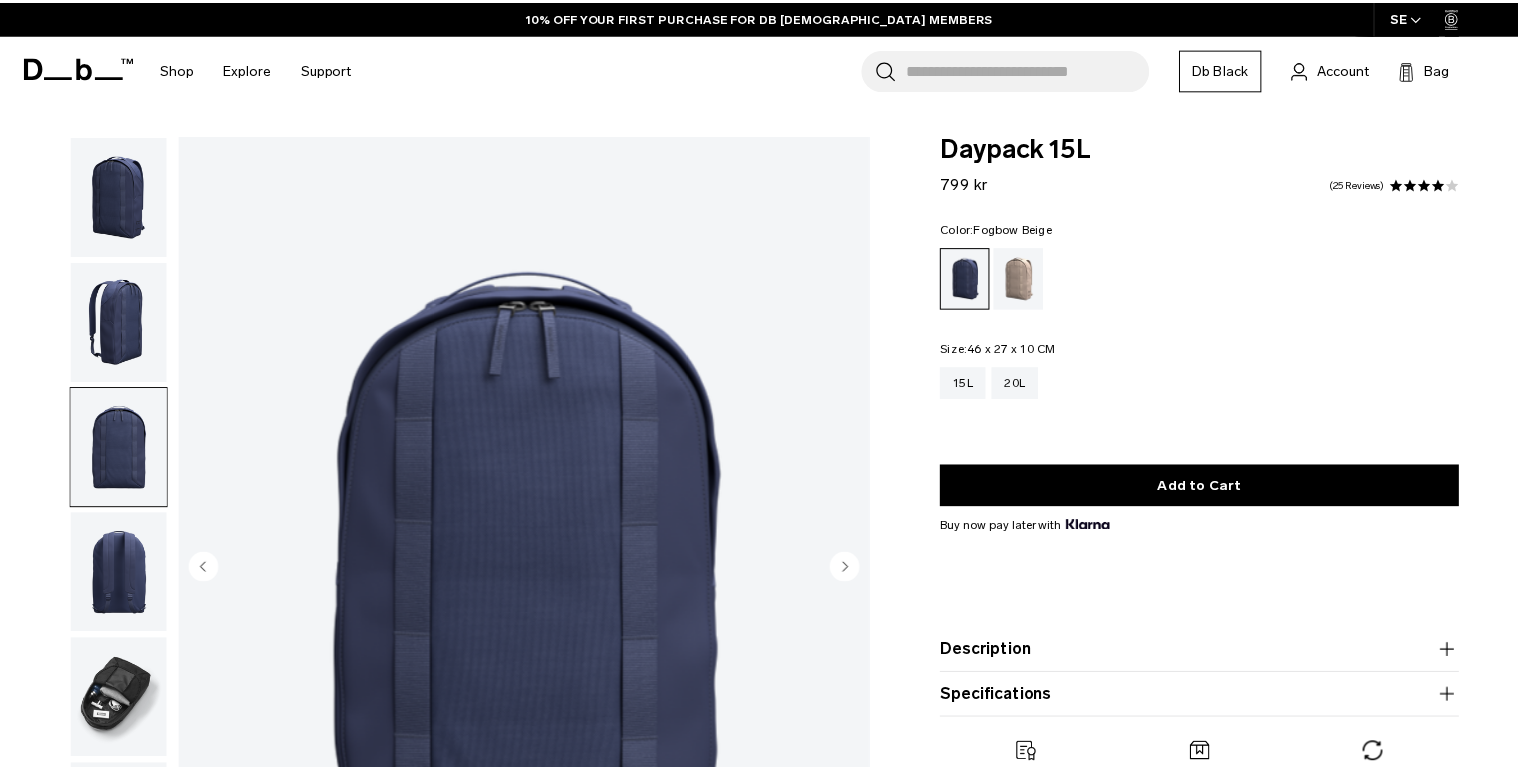 scroll, scrollTop: 0, scrollLeft: 0, axis: both 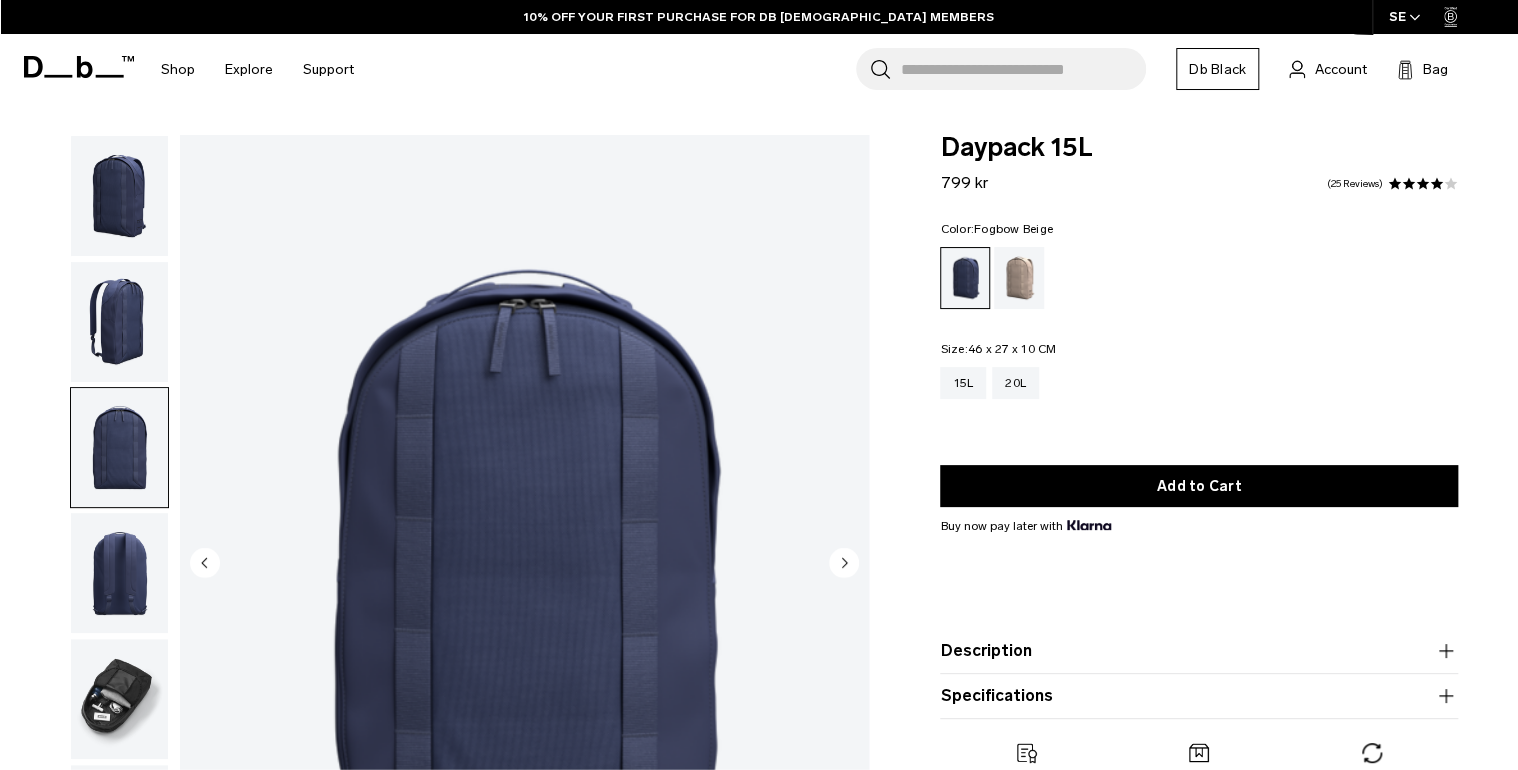 click at bounding box center (1019, 278) 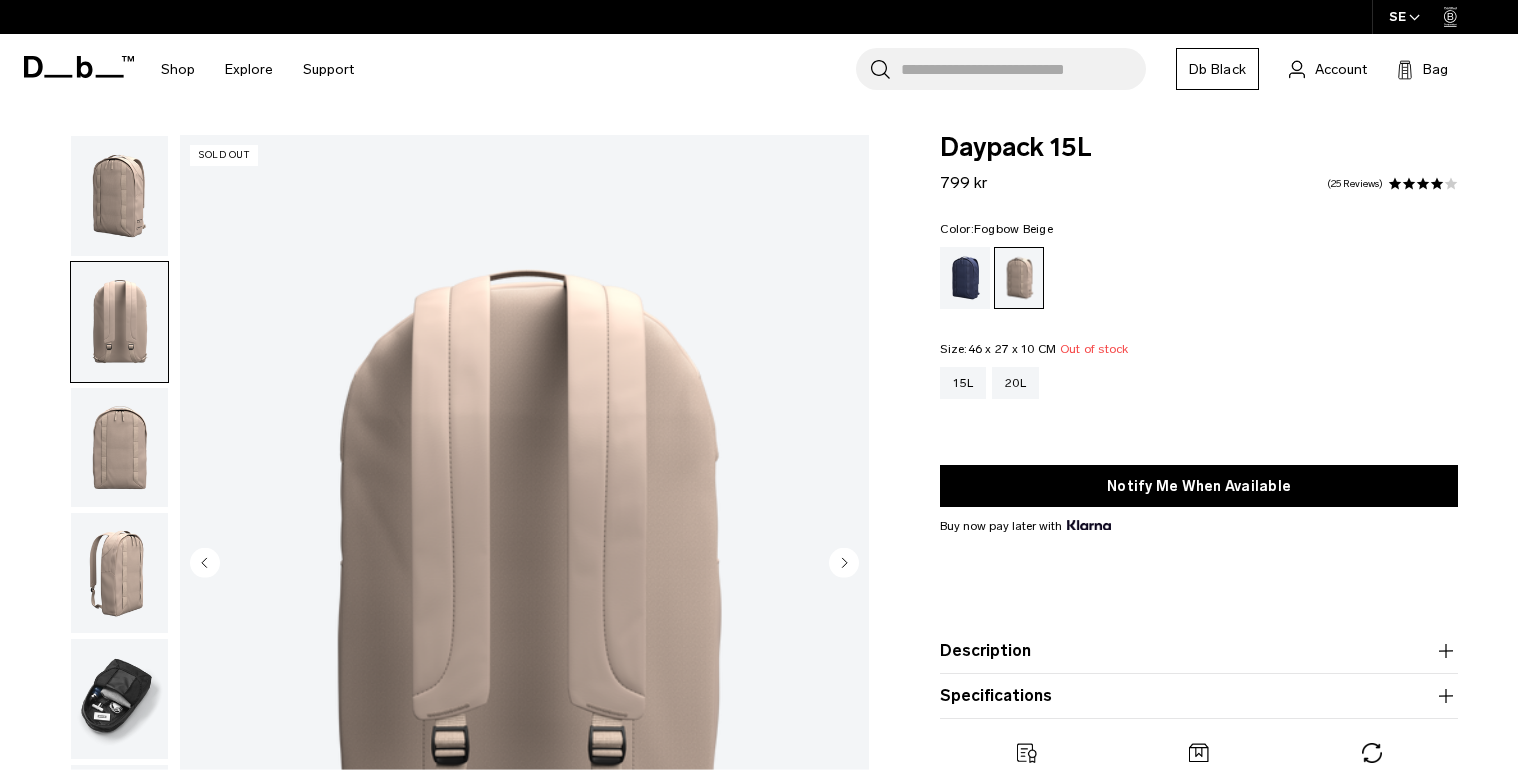 scroll, scrollTop: 0, scrollLeft: 0, axis: both 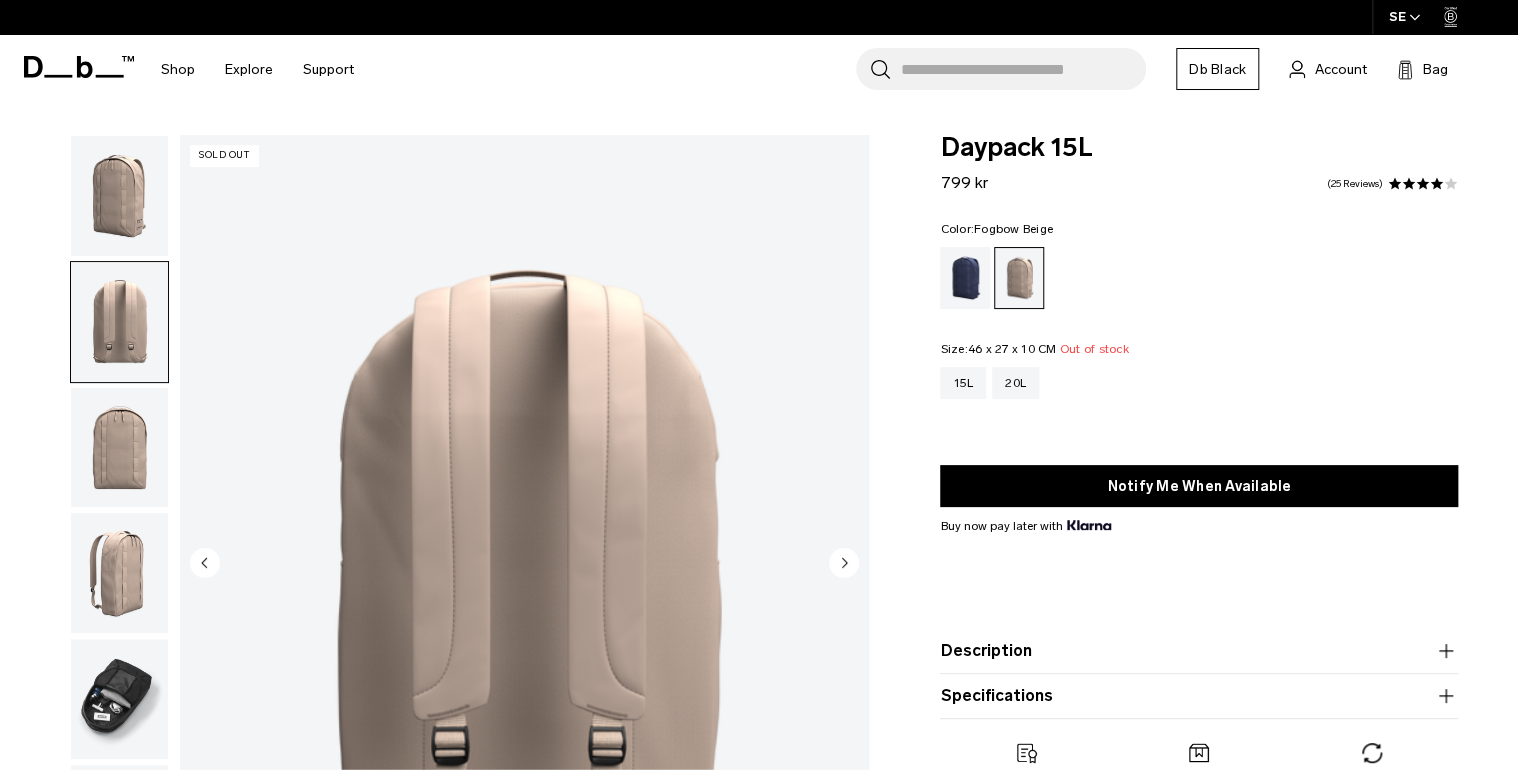 drag, startPoint x: 116, startPoint y: 473, endPoint x: 118, endPoint y: 456, distance: 17.117243 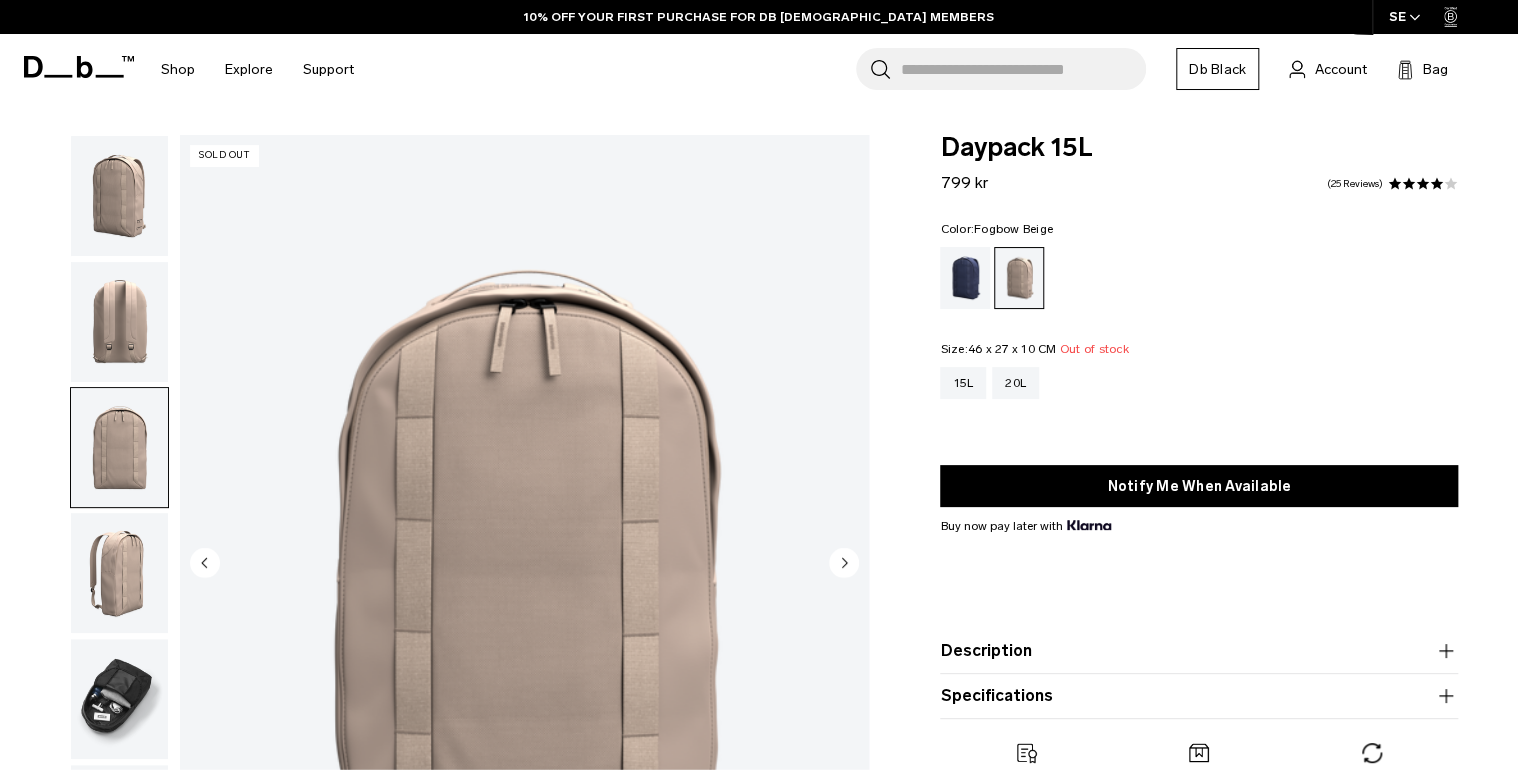 scroll, scrollTop: 159, scrollLeft: 0, axis: vertical 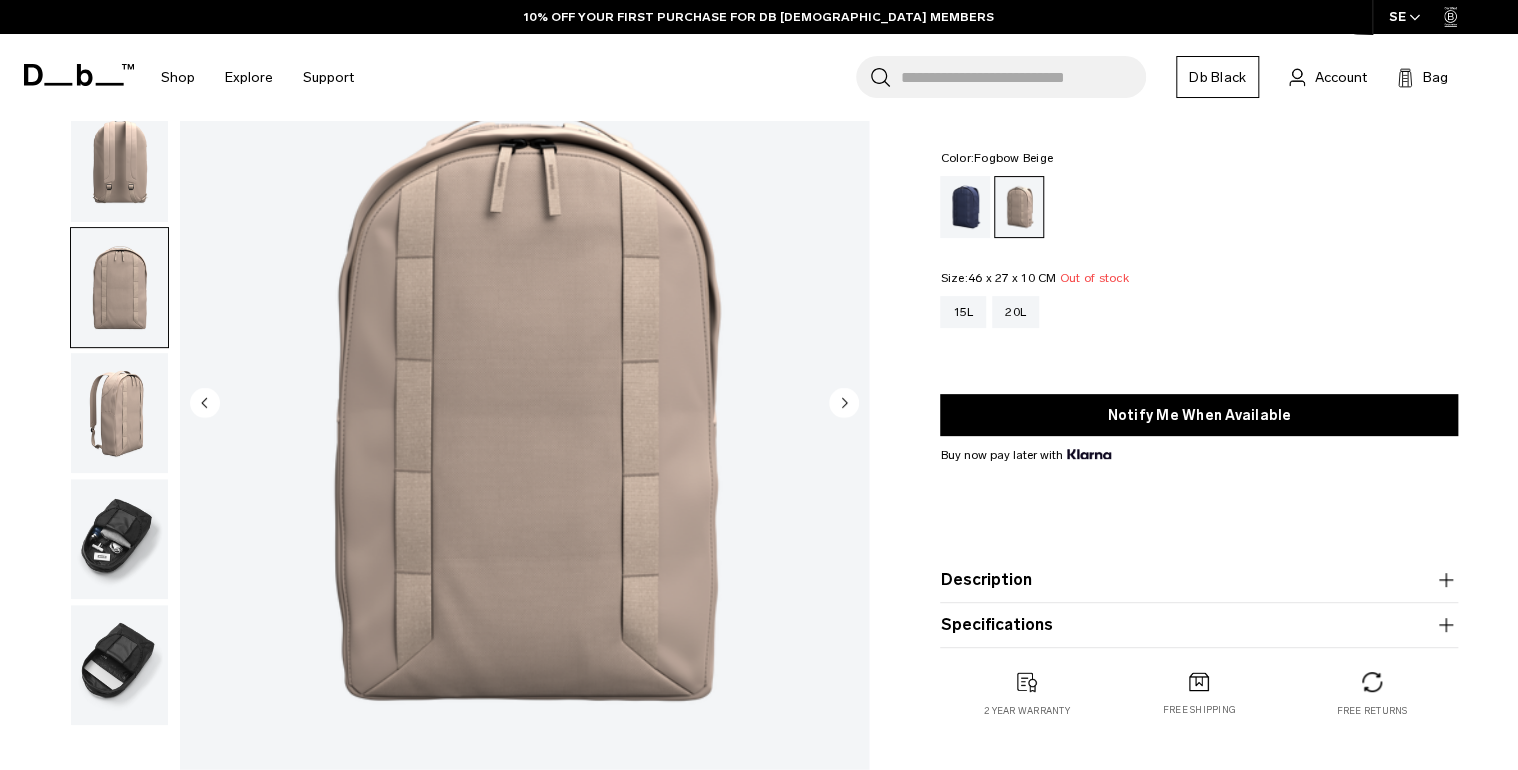 click at bounding box center (119, 413) 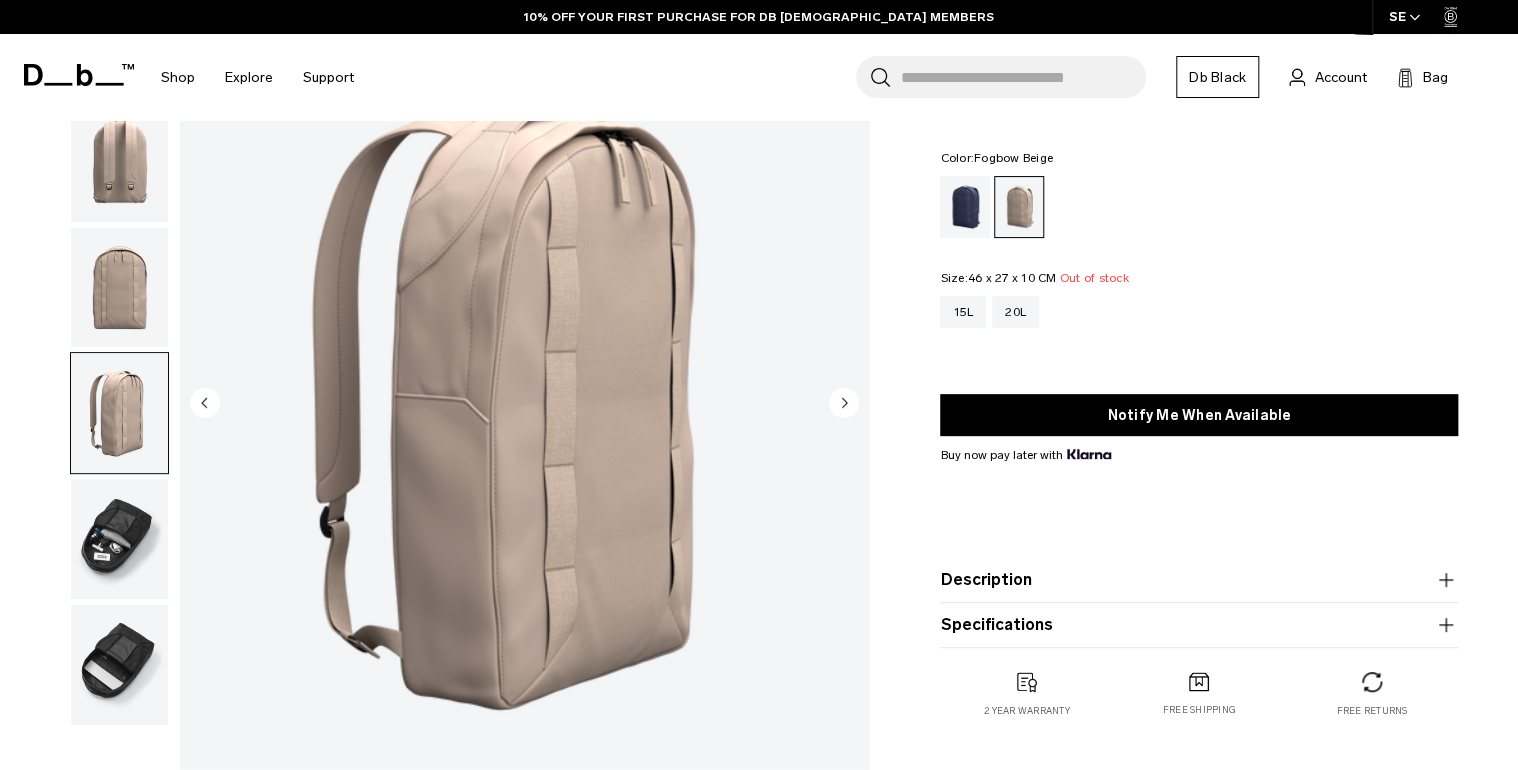 click at bounding box center (119, 539) 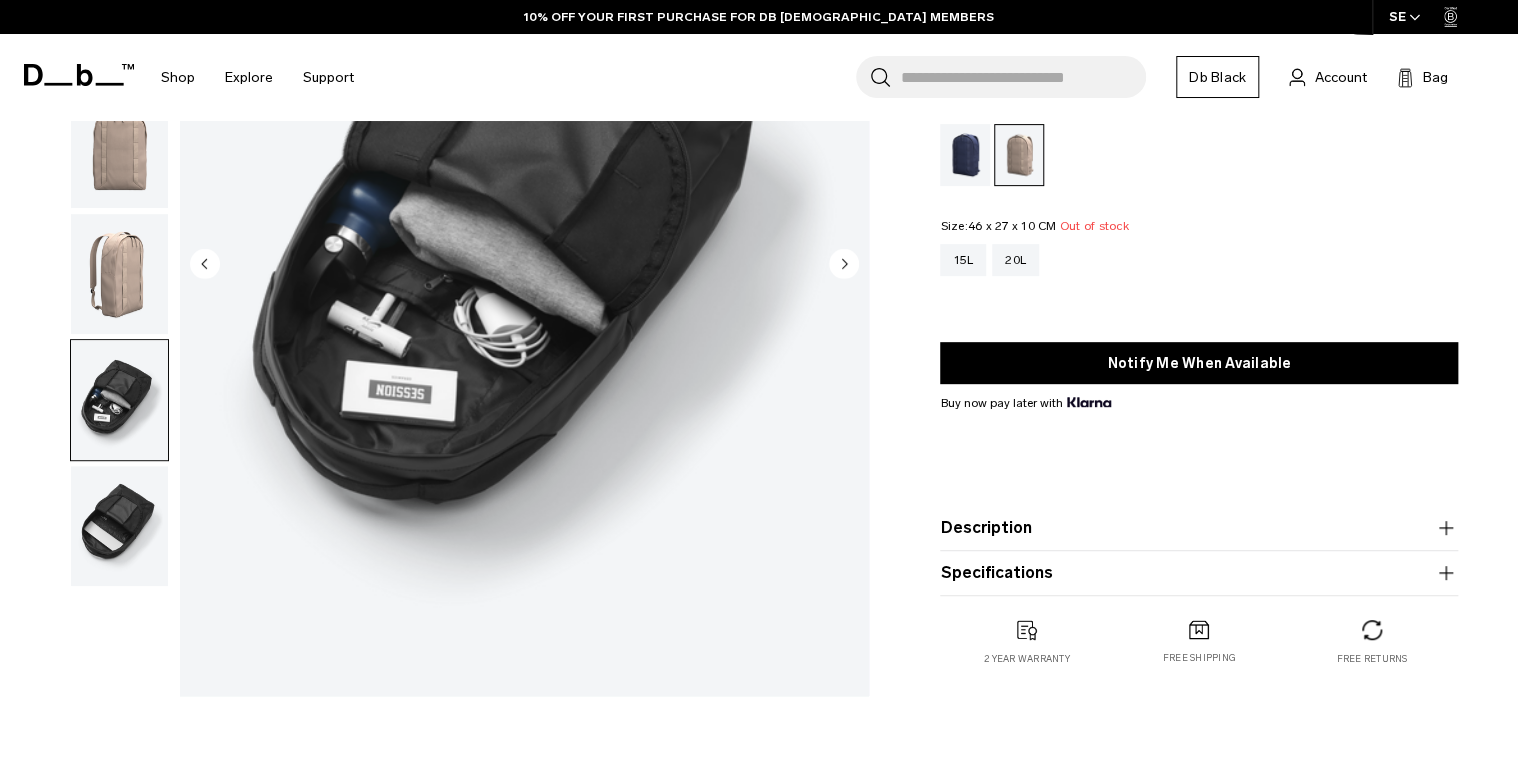 scroll, scrollTop: 320, scrollLeft: 0, axis: vertical 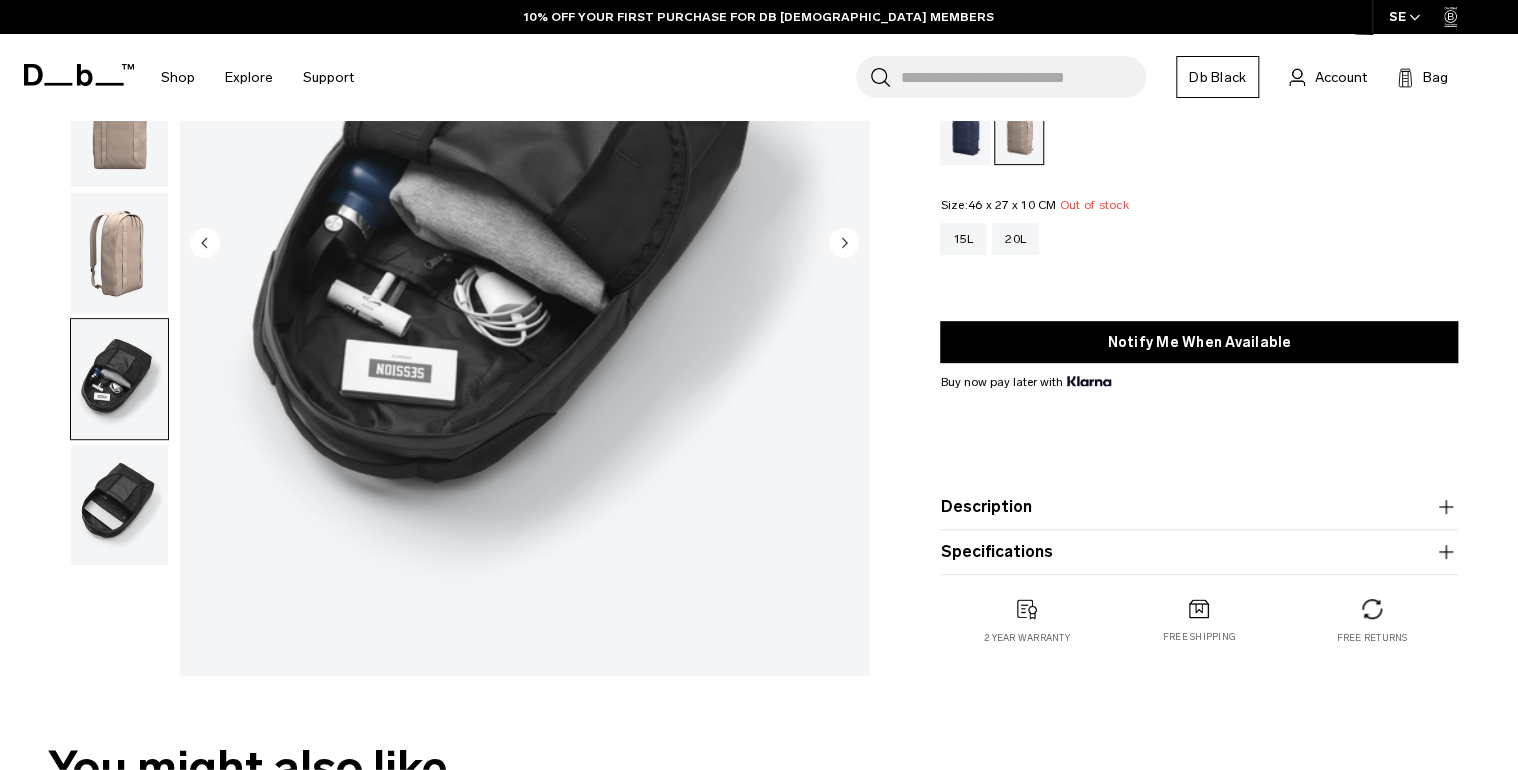 click at bounding box center (119, 505) 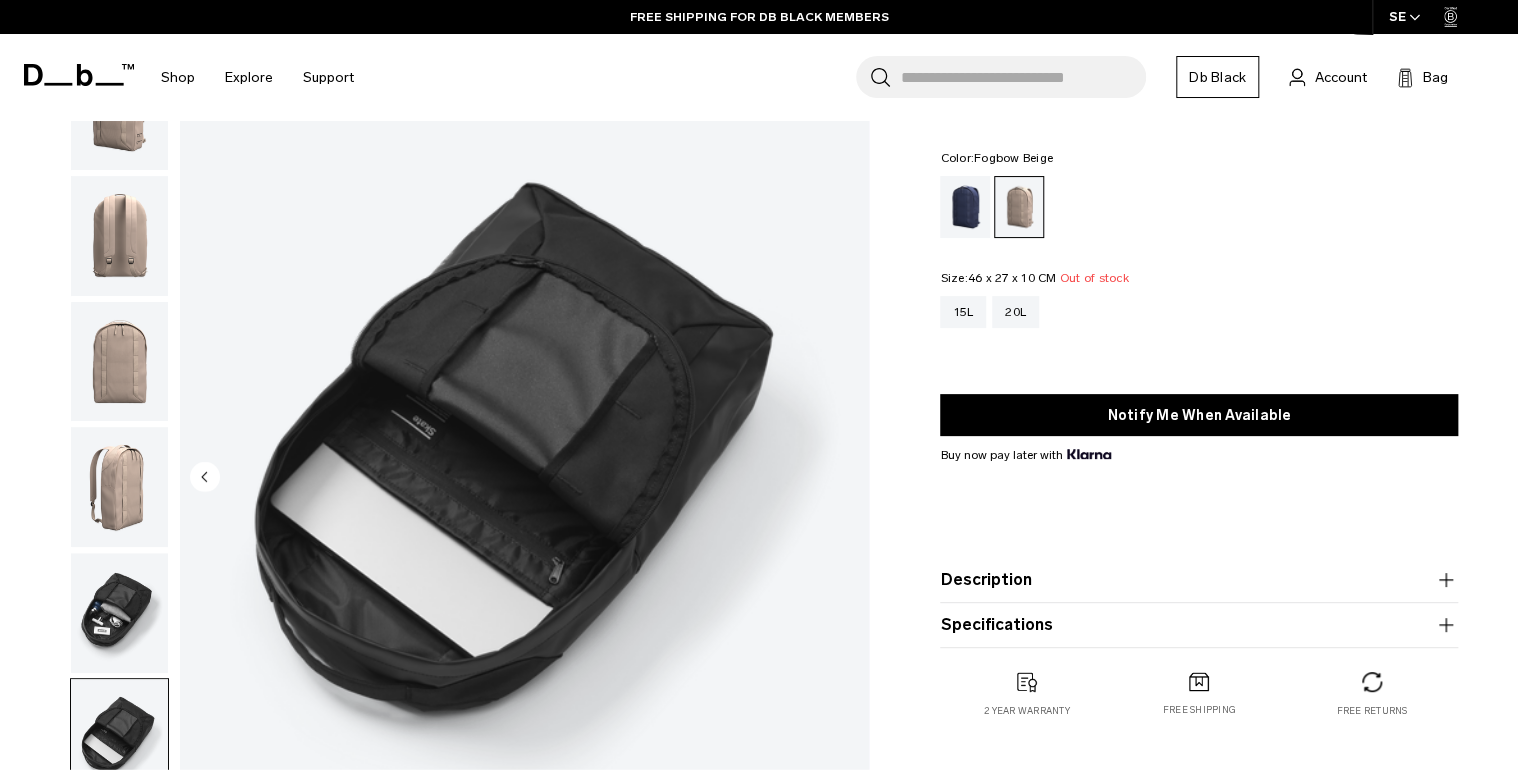 scroll, scrollTop: 80, scrollLeft: 0, axis: vertical 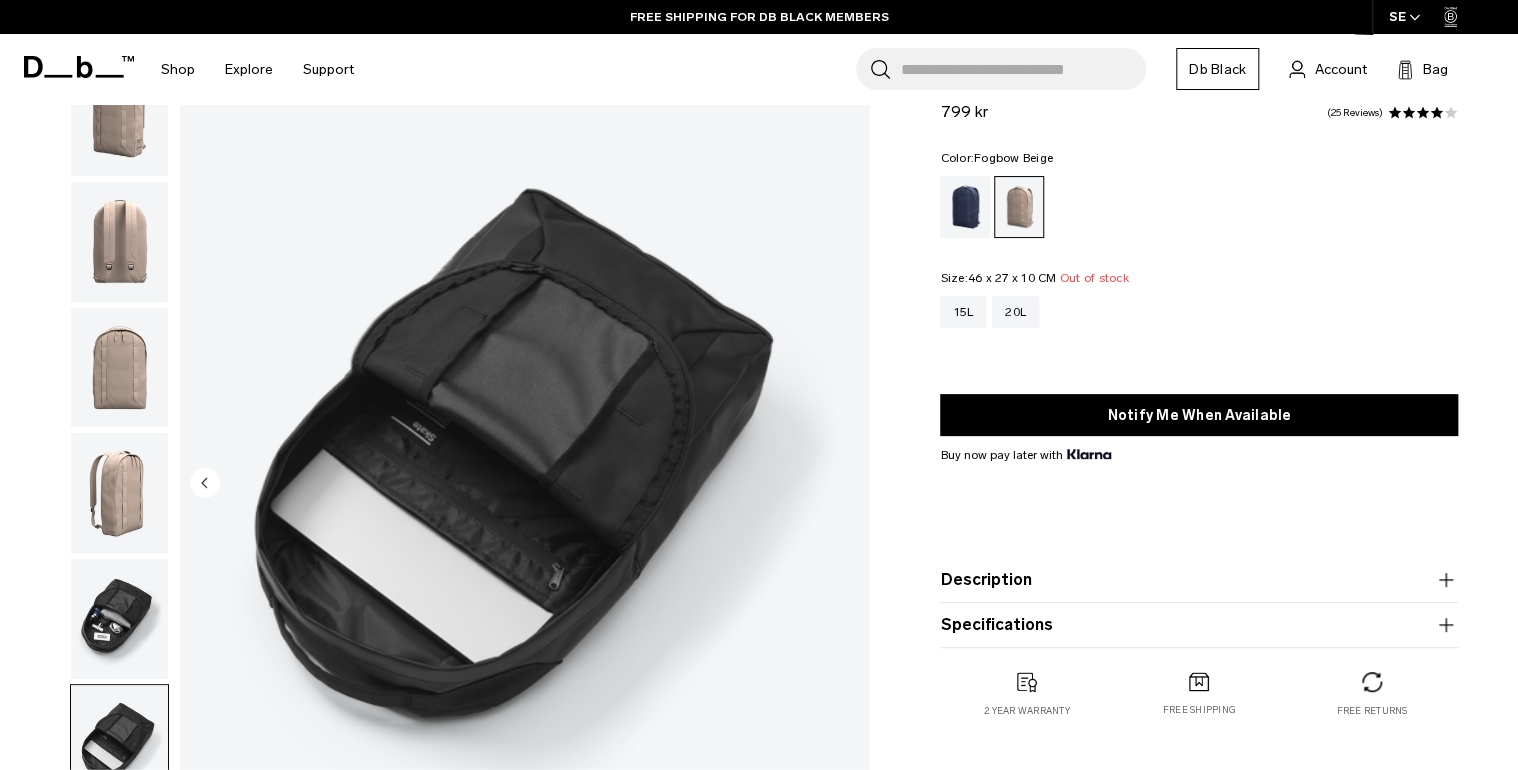 click at bounding box center [119, 368] 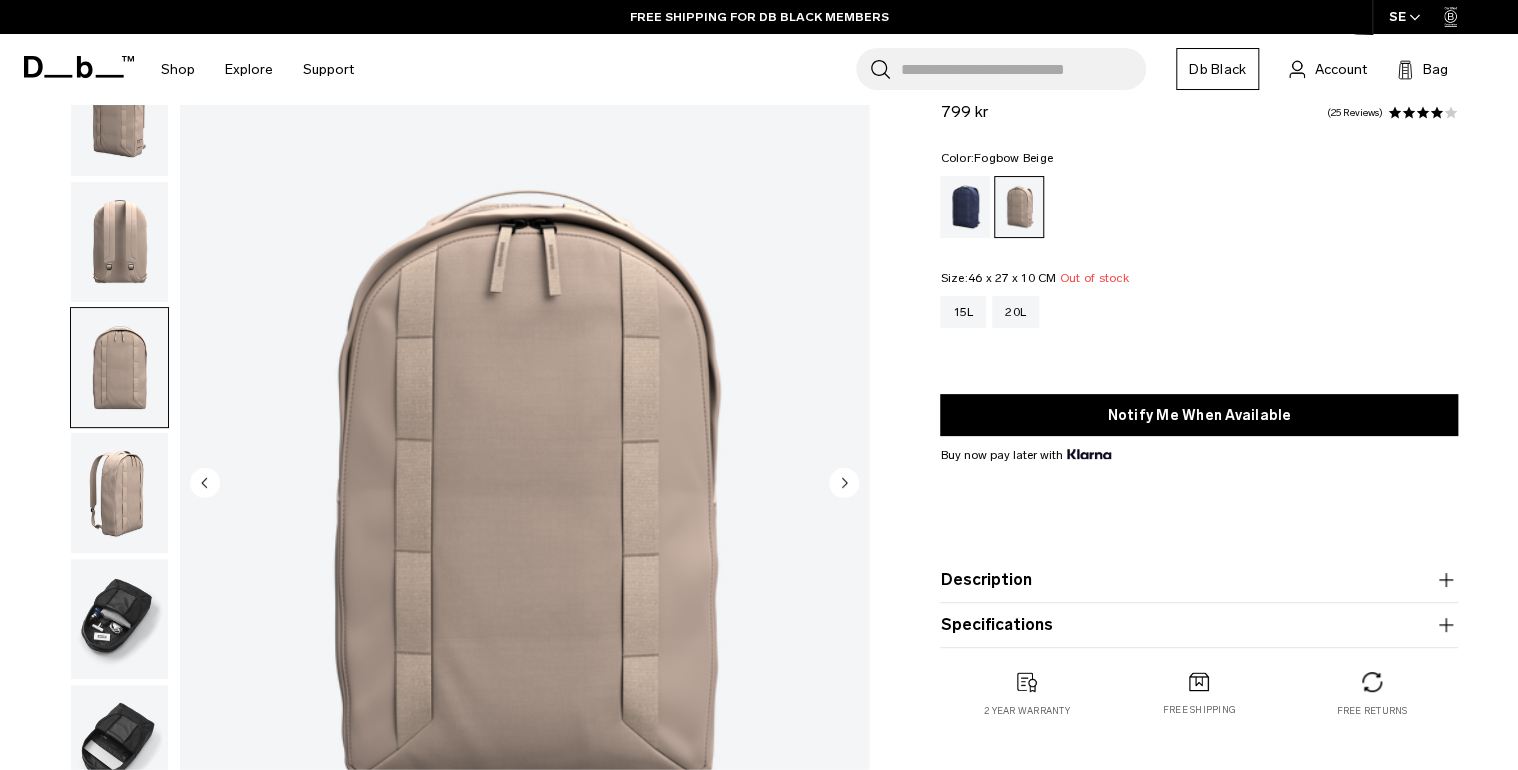 click at bounding box center (119, 242) 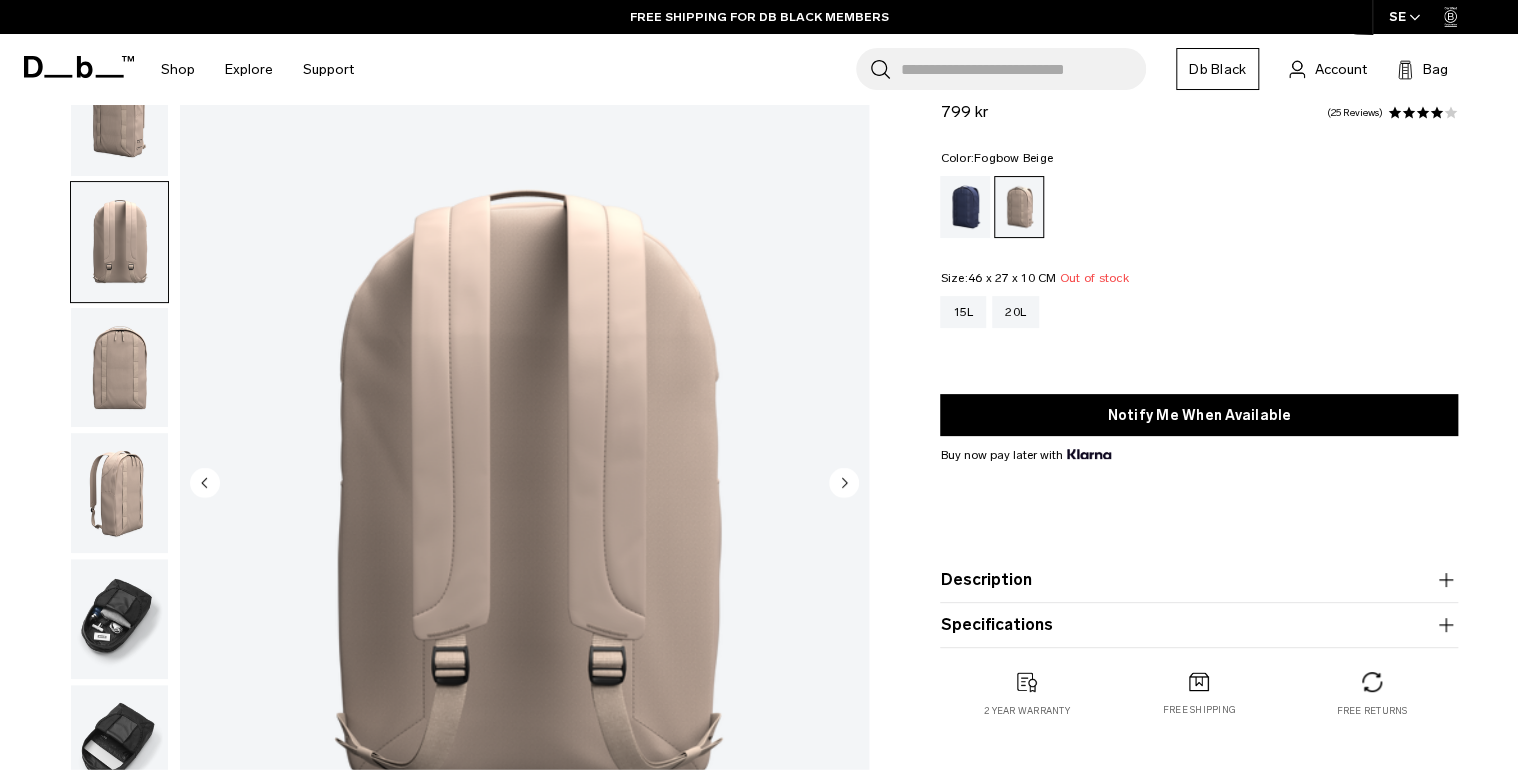 click at bounding box center [119, 116] 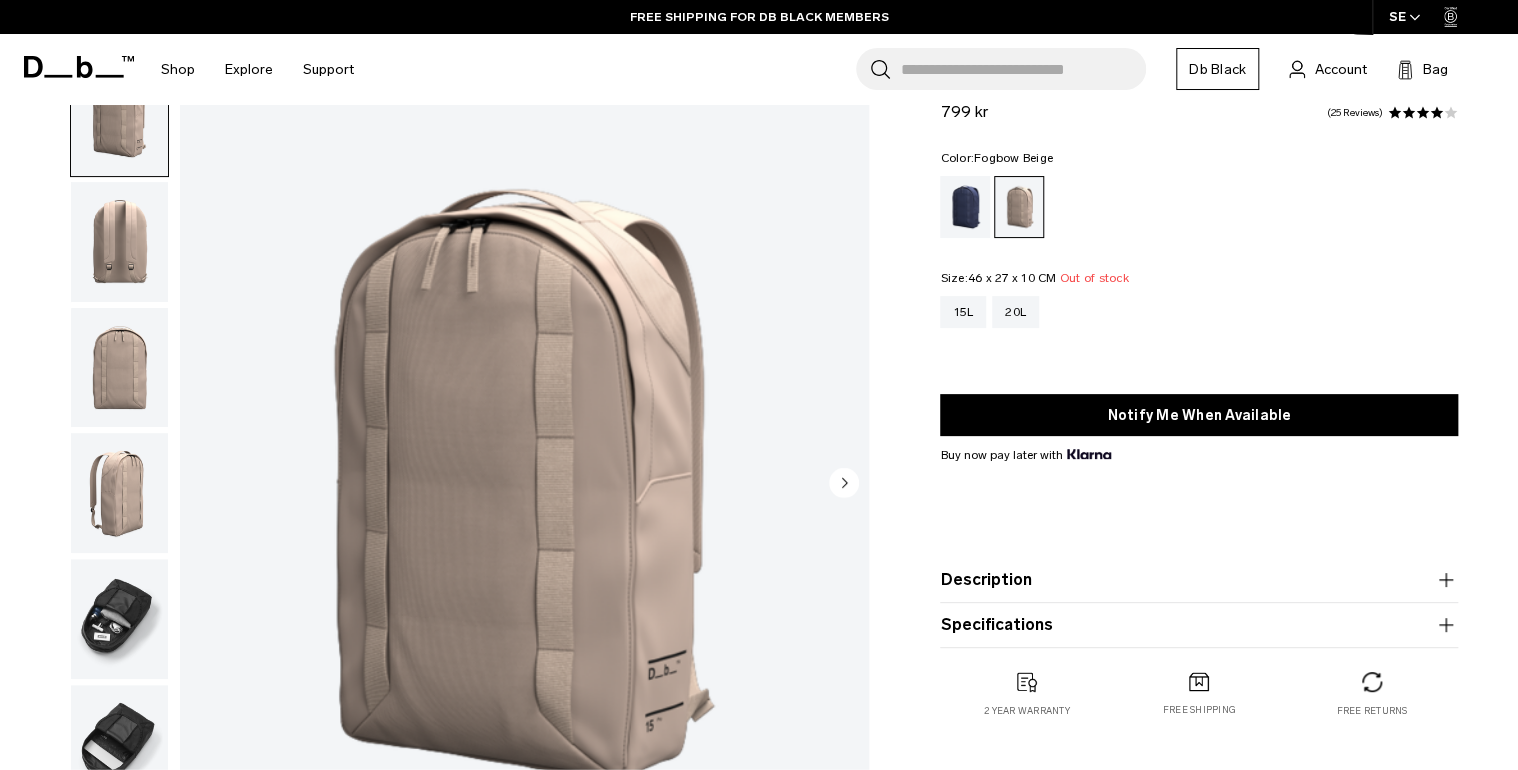 click on "15L
20L" at bounding box center [1199, 326] 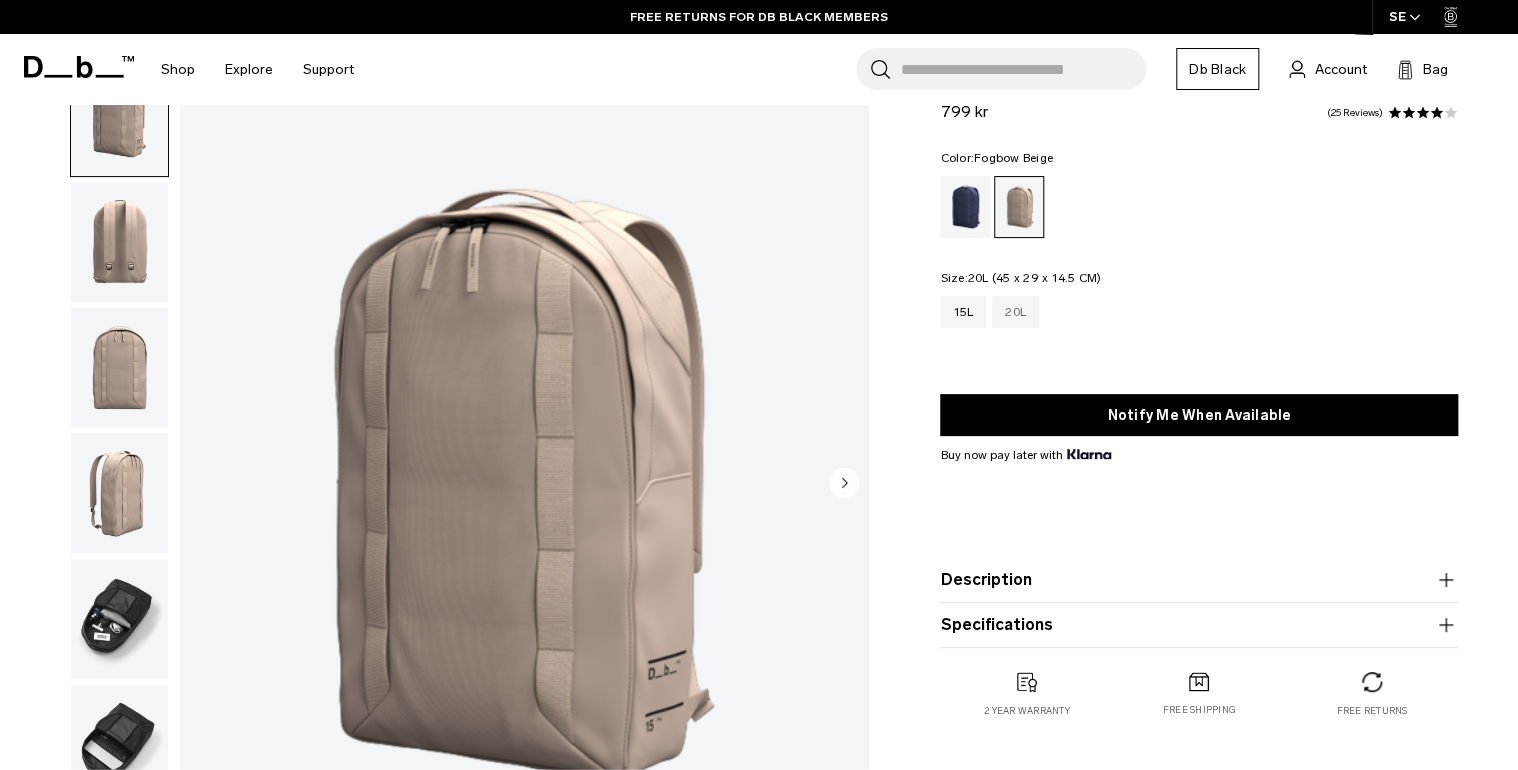 click on "20L" at bounding box center (1015, 312) 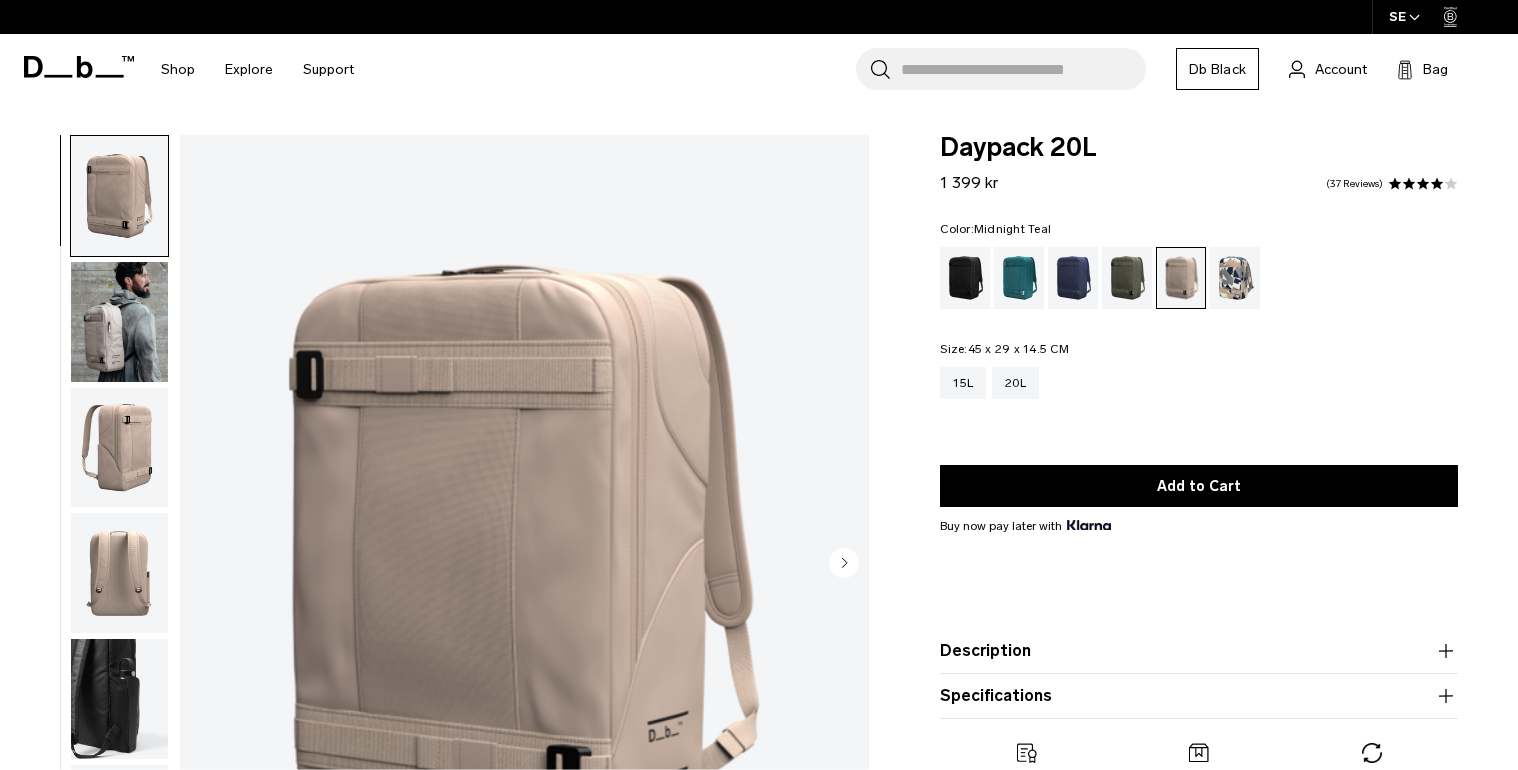 scroll, scrollTop: 0, scrollLeft: 0, axis: both 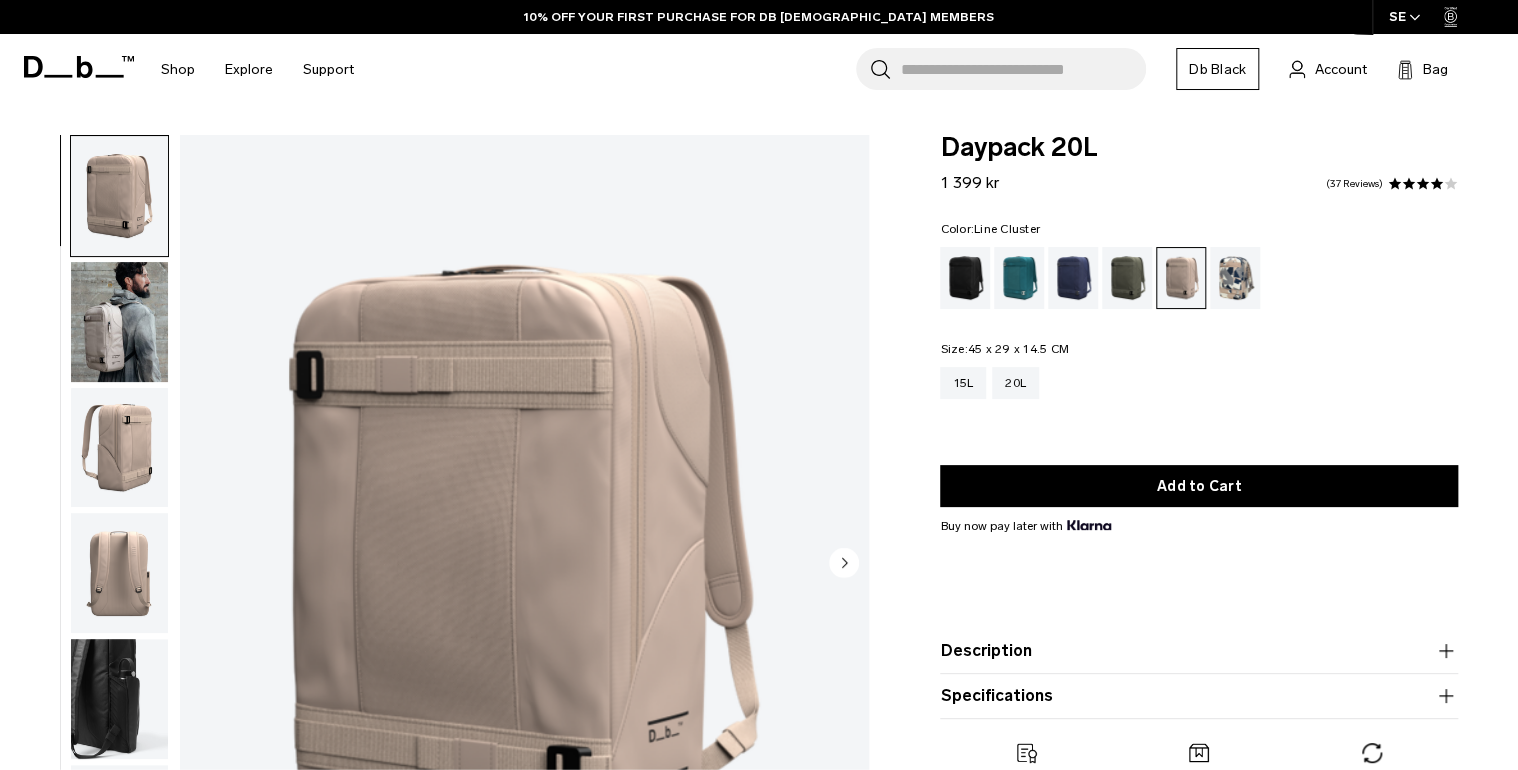 click at bounding box center [1235, 278] 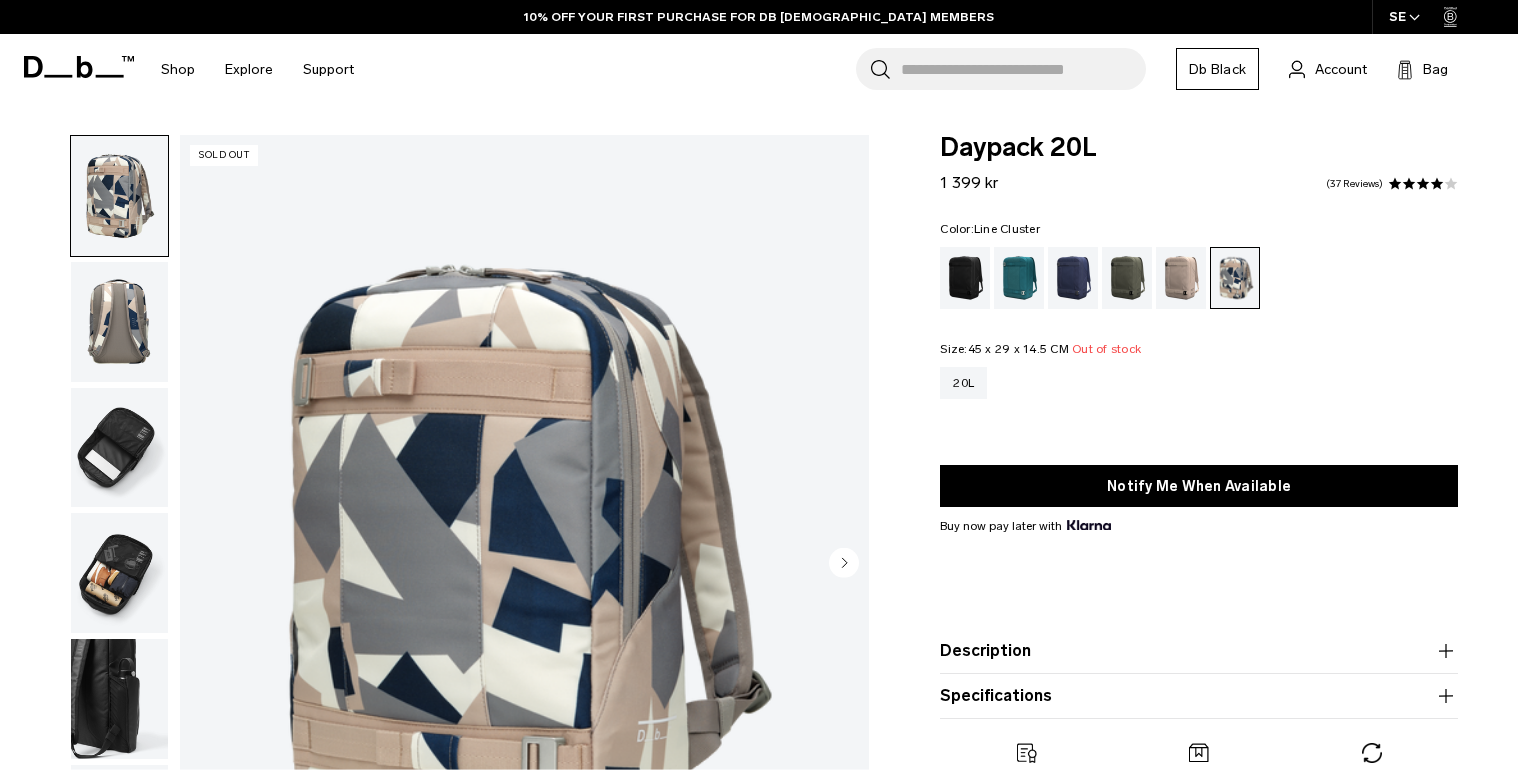 scroll, scrollTop: 80, scrollLeft: 0, axis: vertical 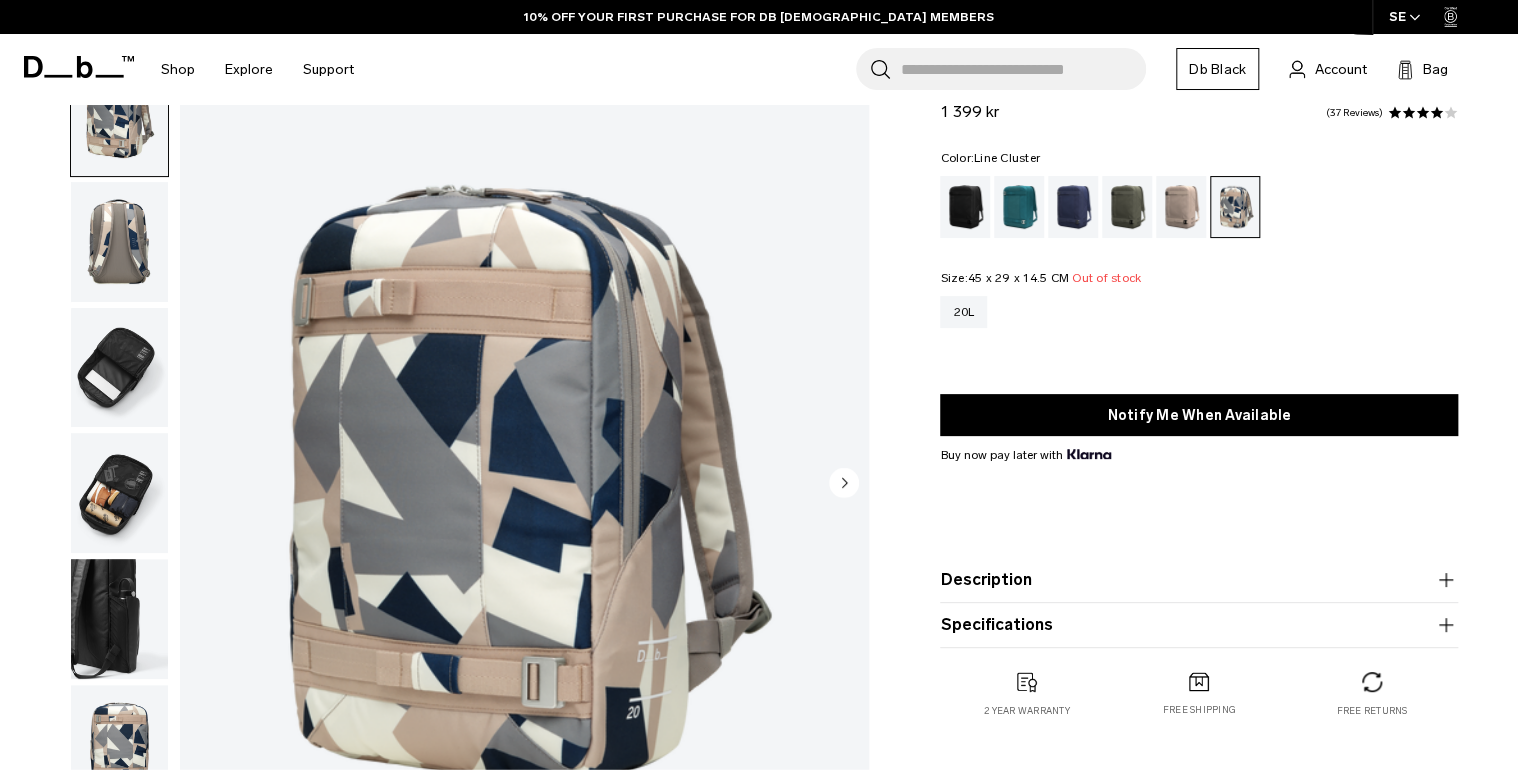 click 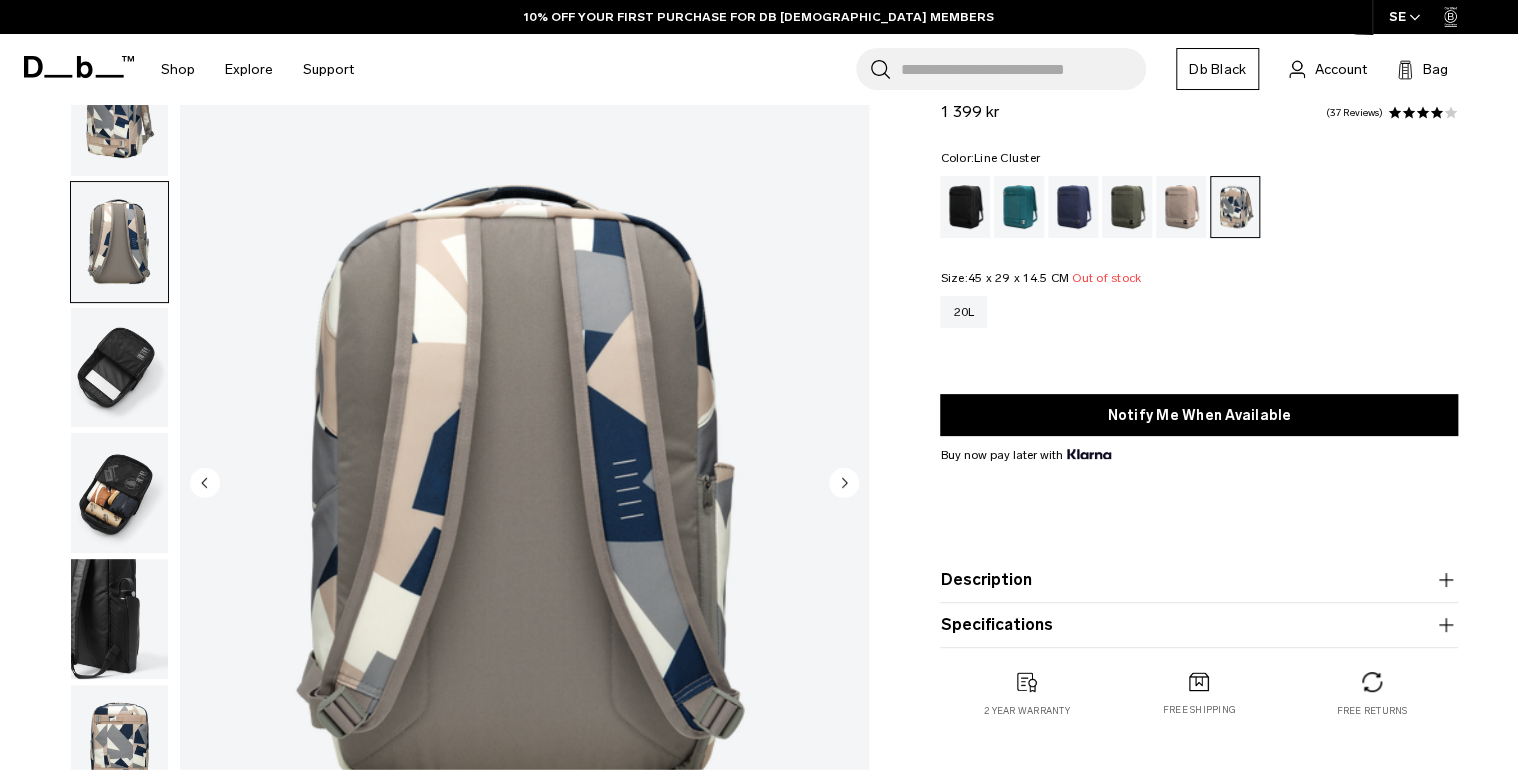 click 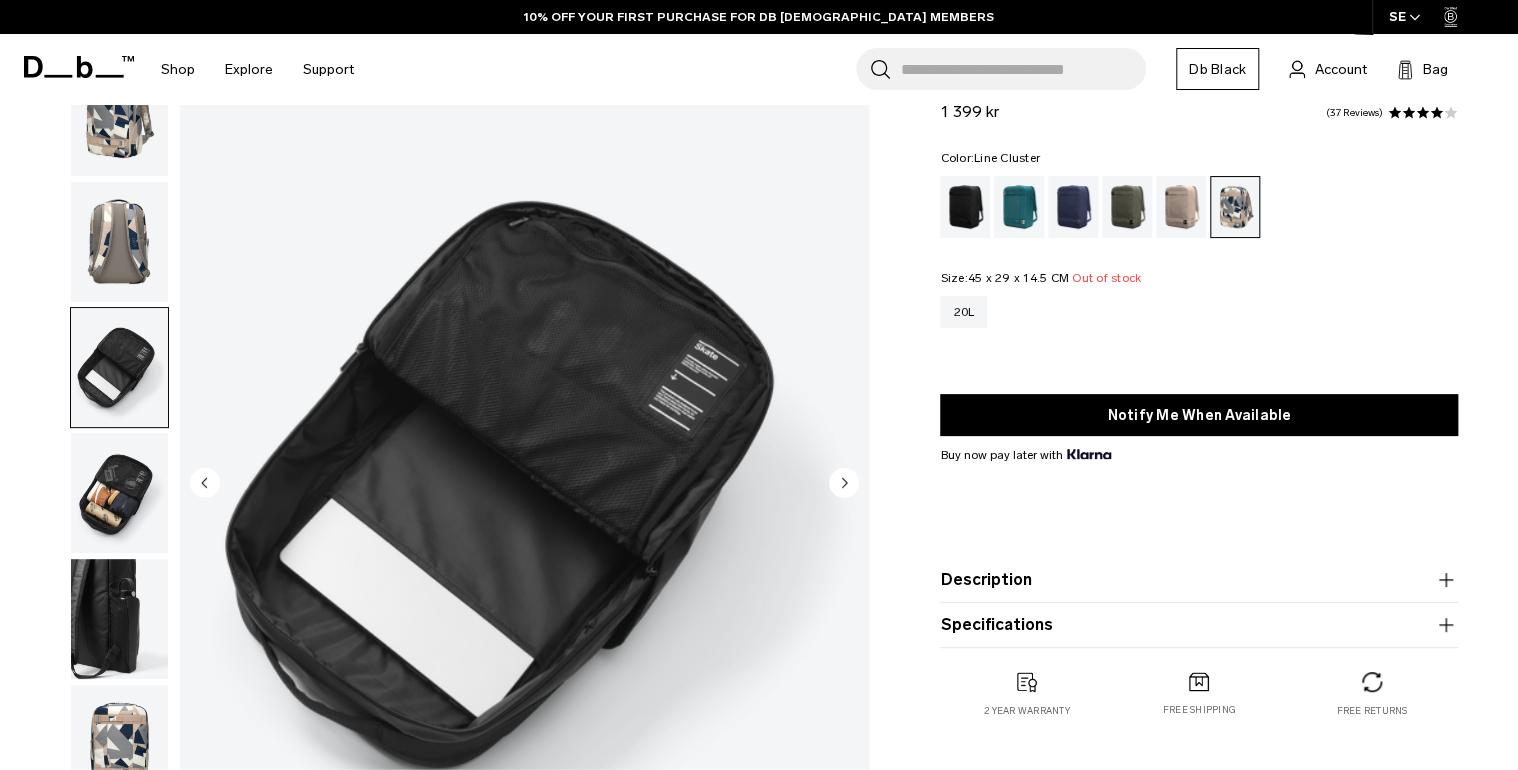 click 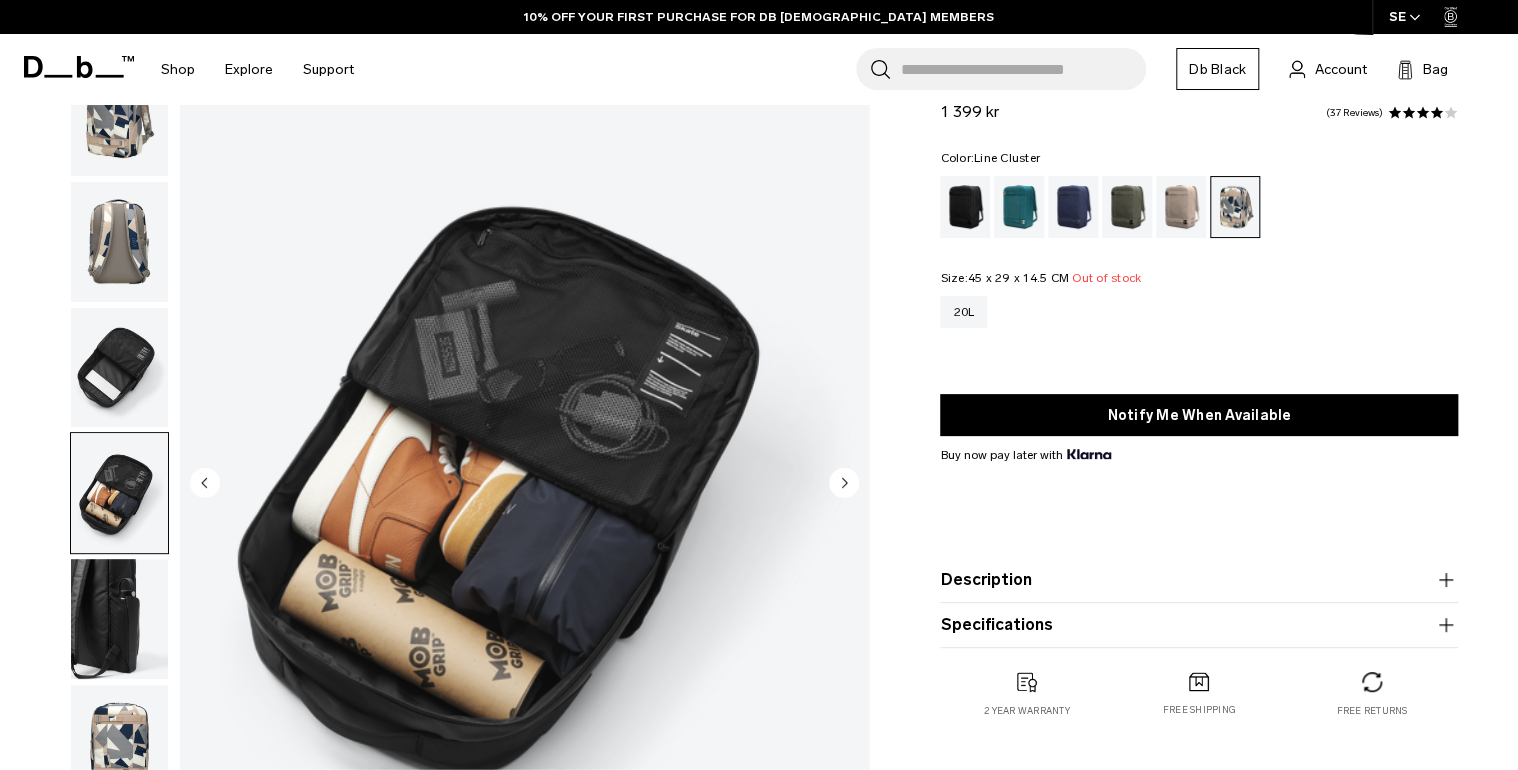 click 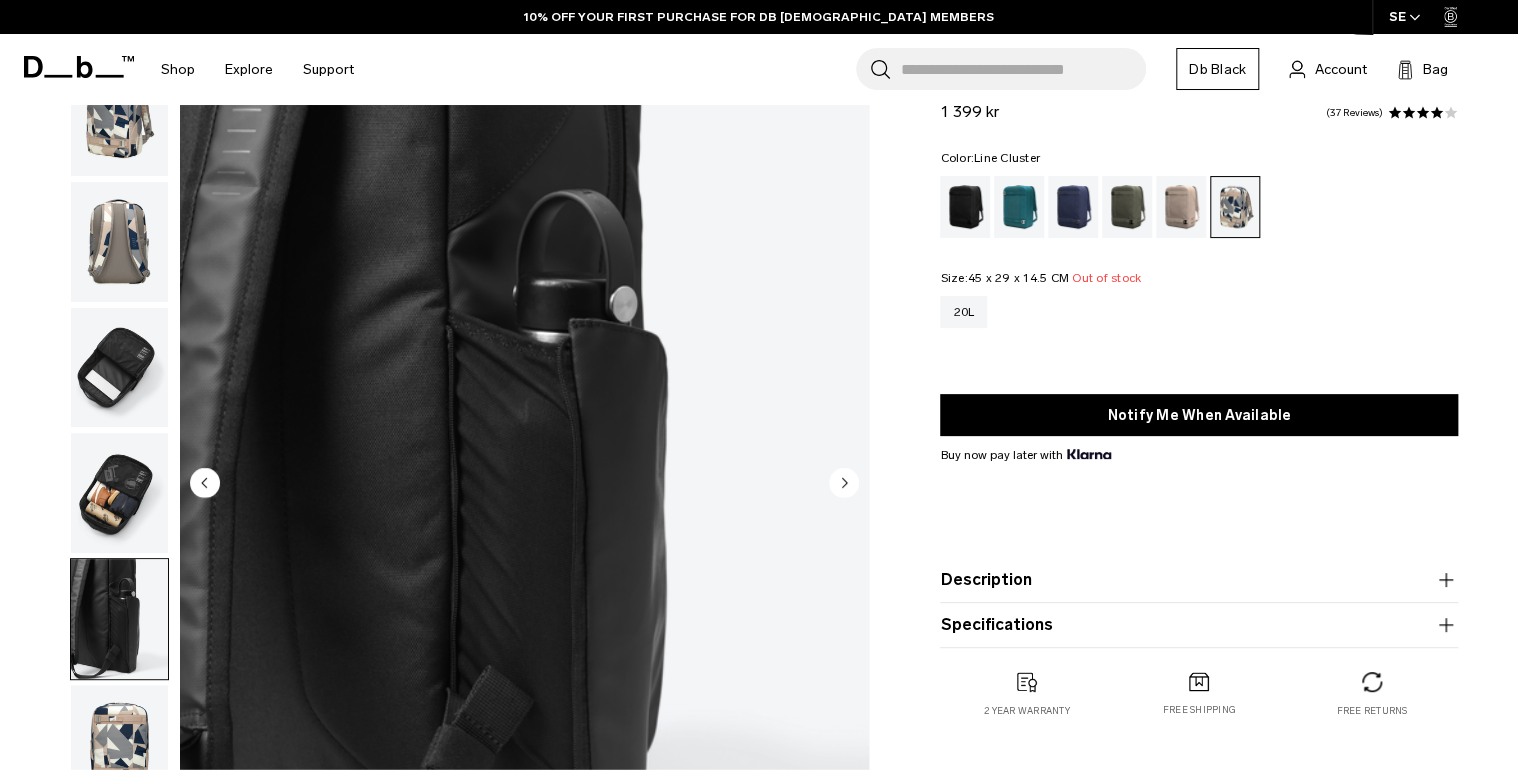 click 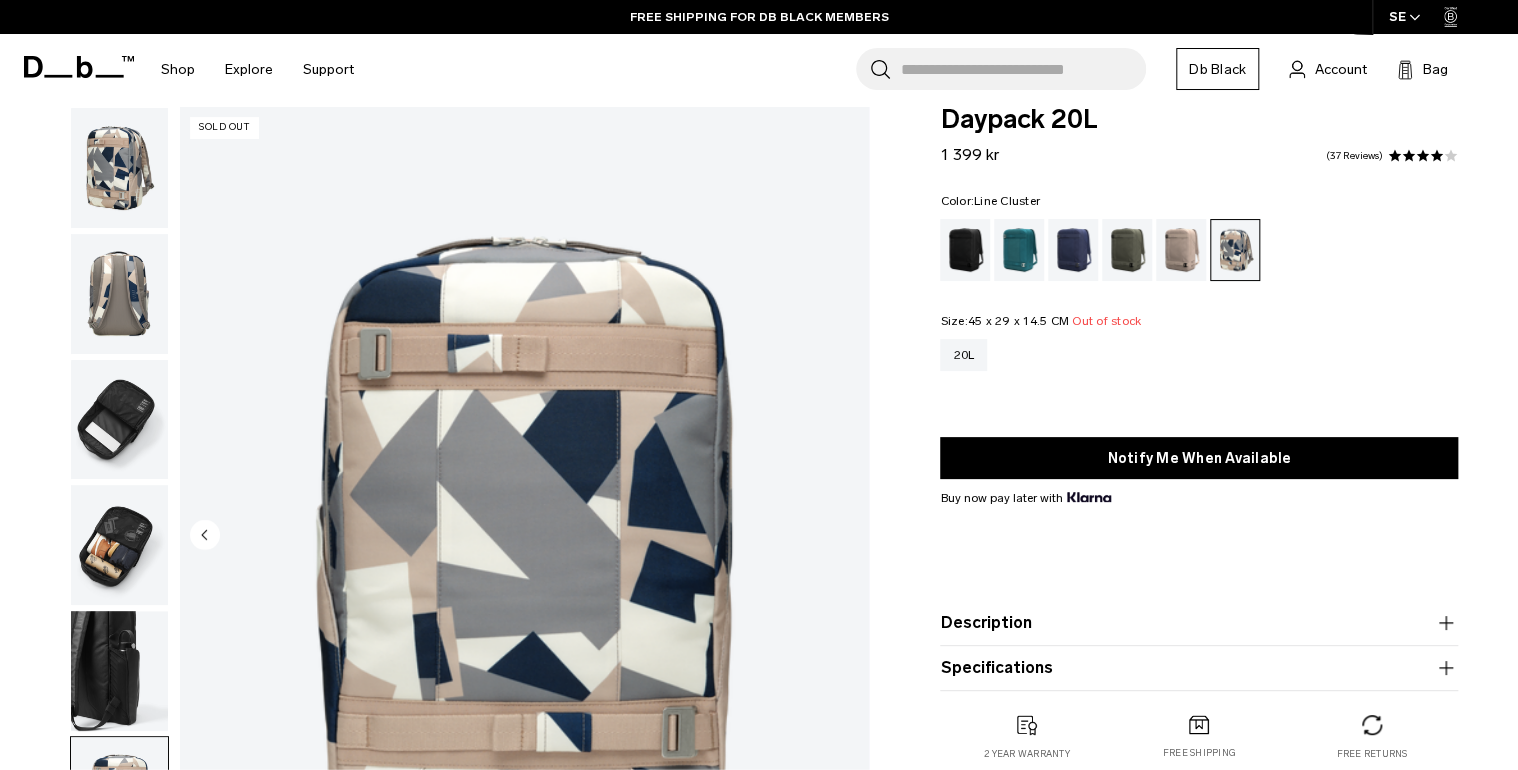 scroll, scrollTop: 0, scrollLeft: 0, axis: both 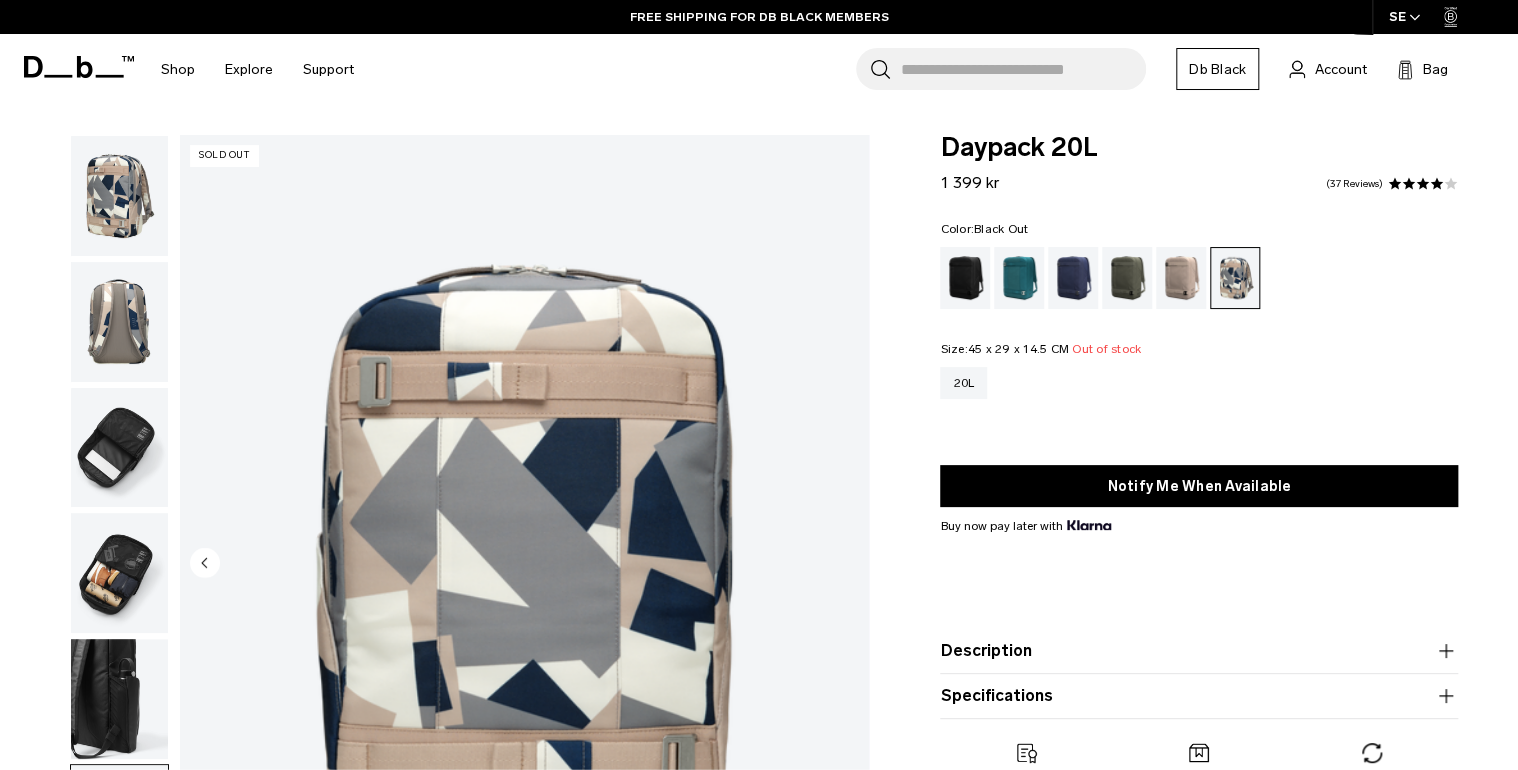 click at bounding box center [965, 278] 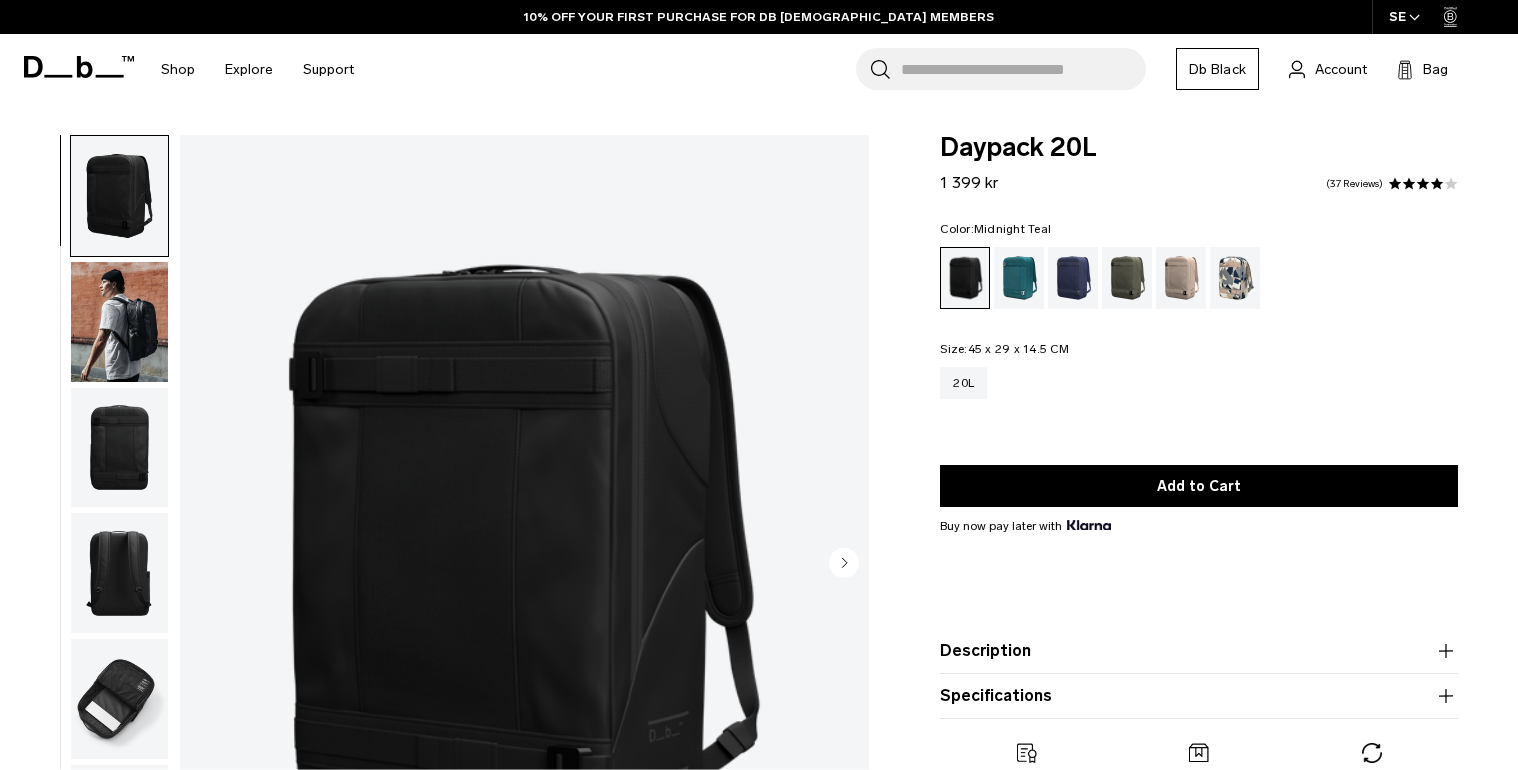 scroll, scrollTop: 0, scrollLeft: 0, axis: both 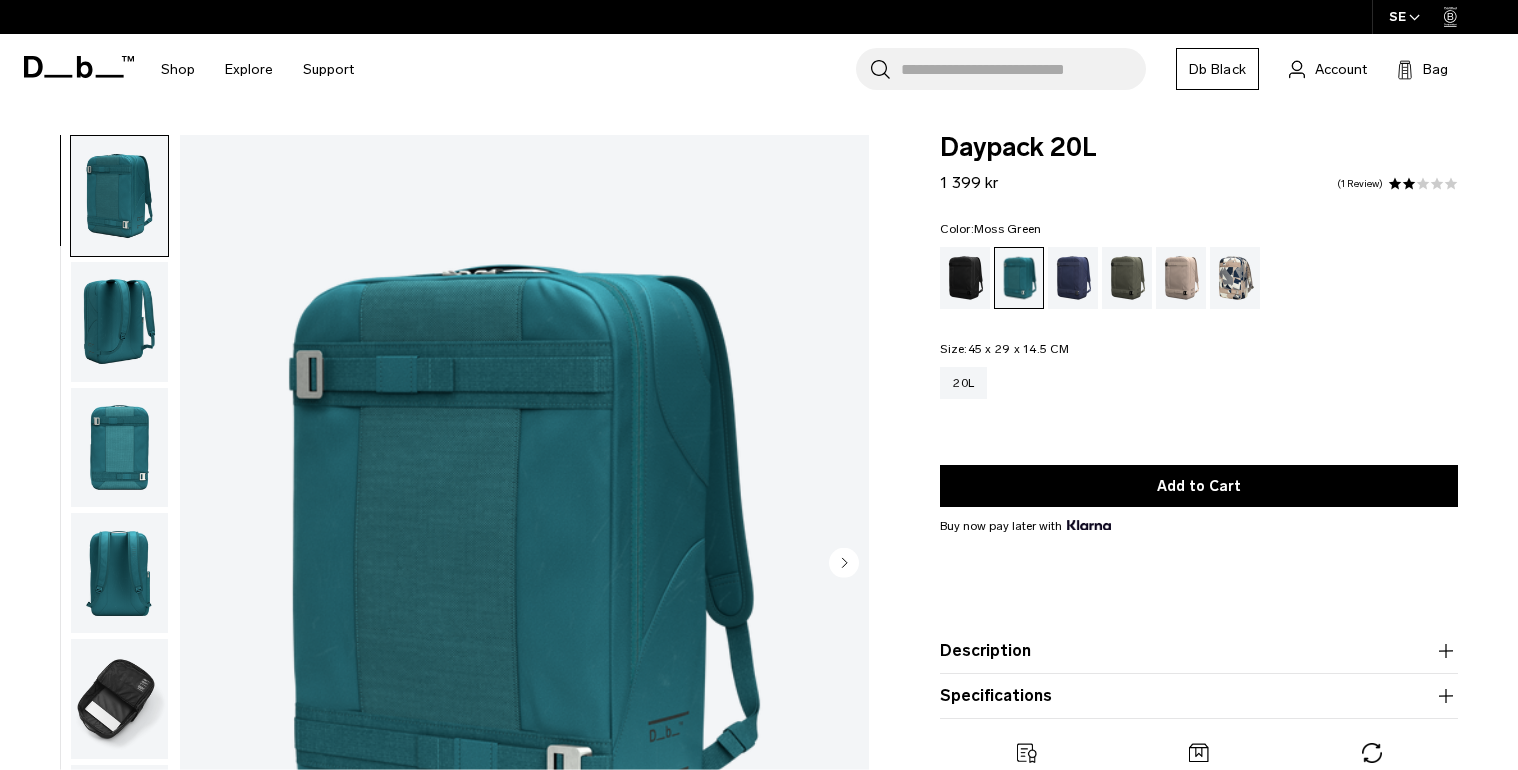 click at bounding box center [1127, 278] 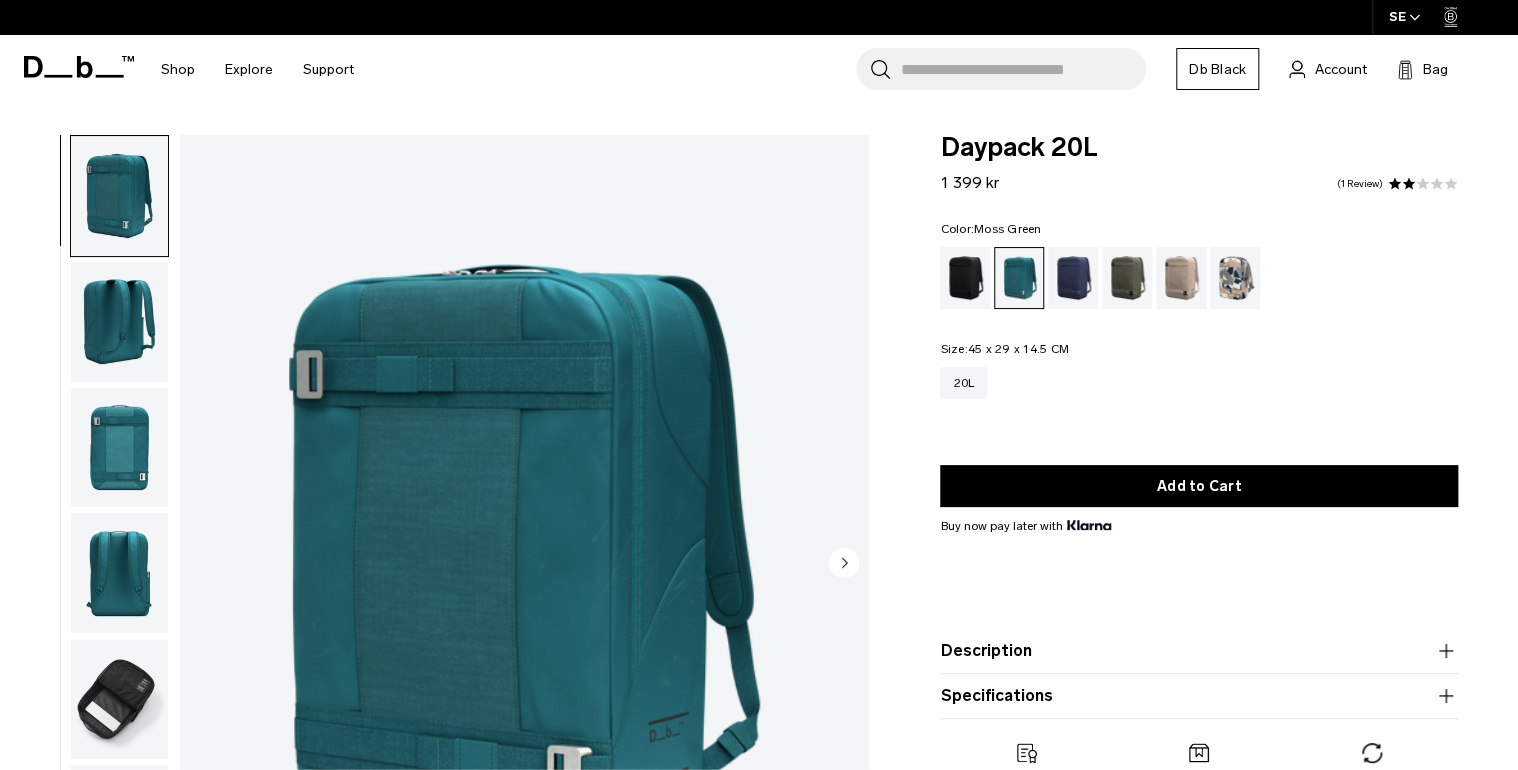 scroll, scrollTop: 0, scrollLeft: 0, axis: both 